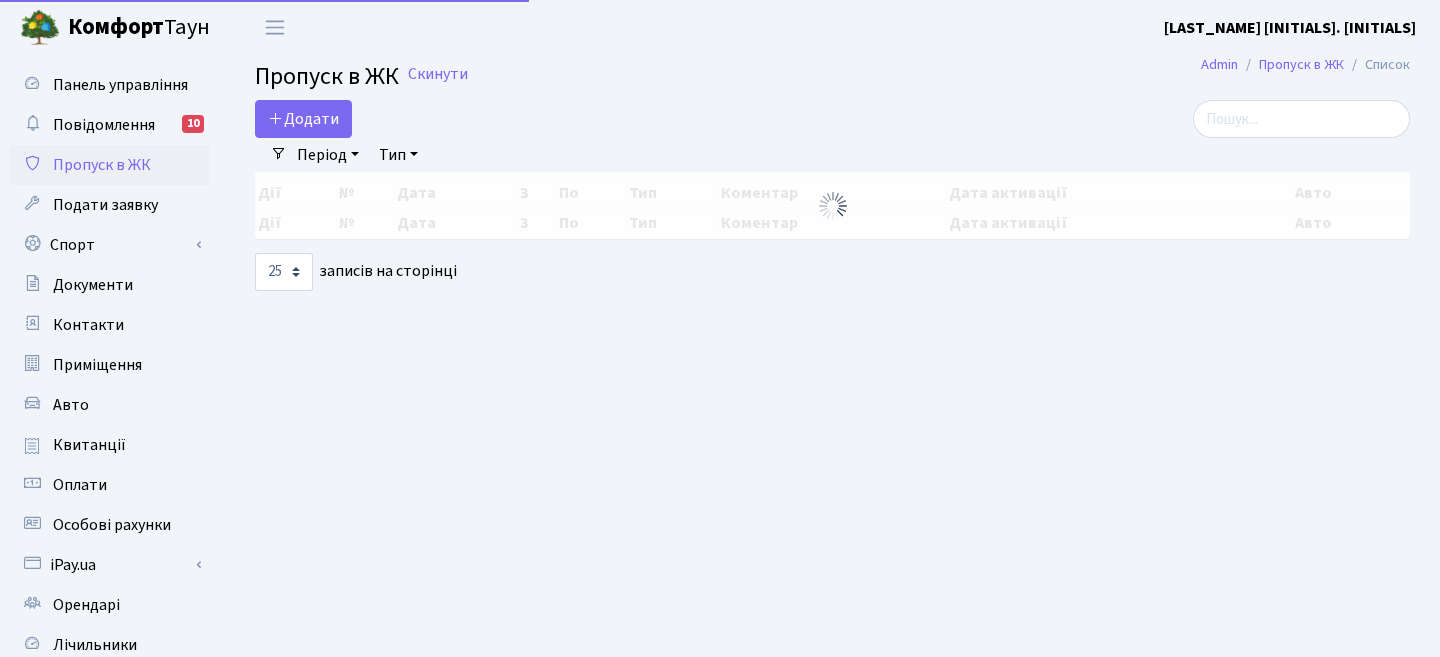 scroll, scrollTop: 0, scrollLeft: 0, axis: both 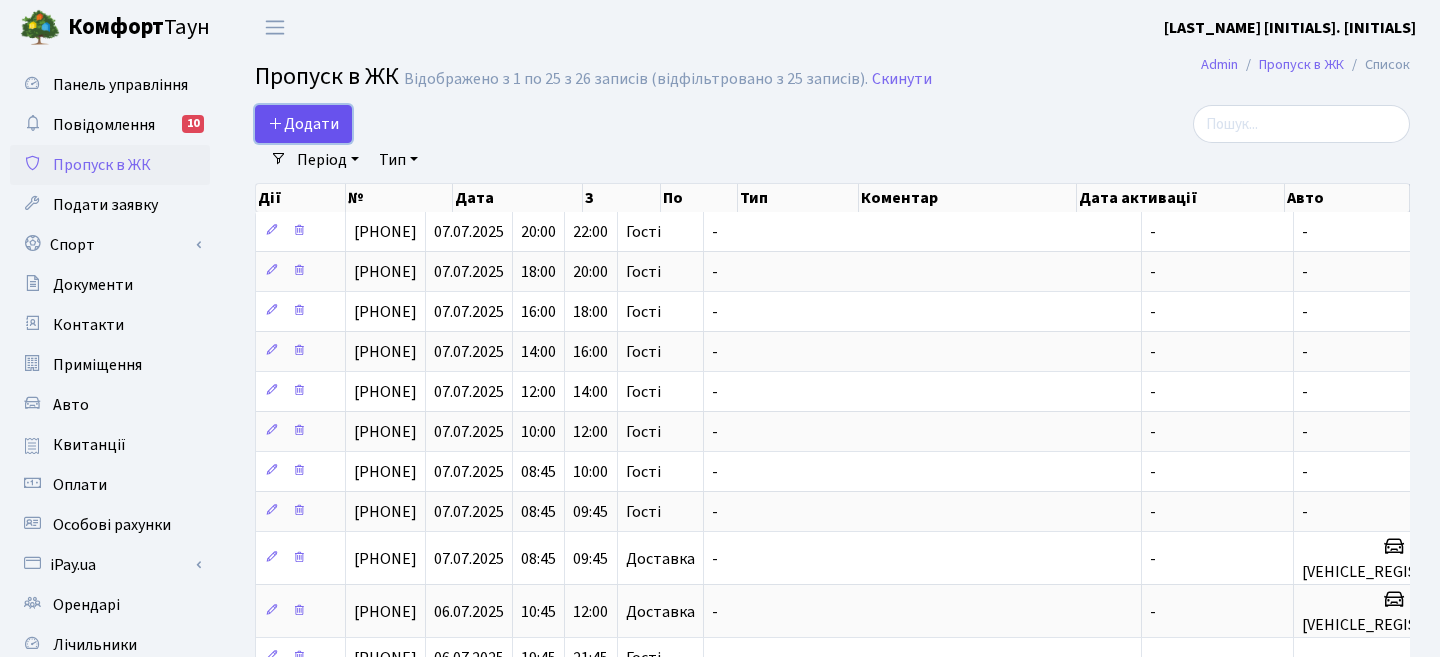 click on "Додати" at bounding box center (303, 124) 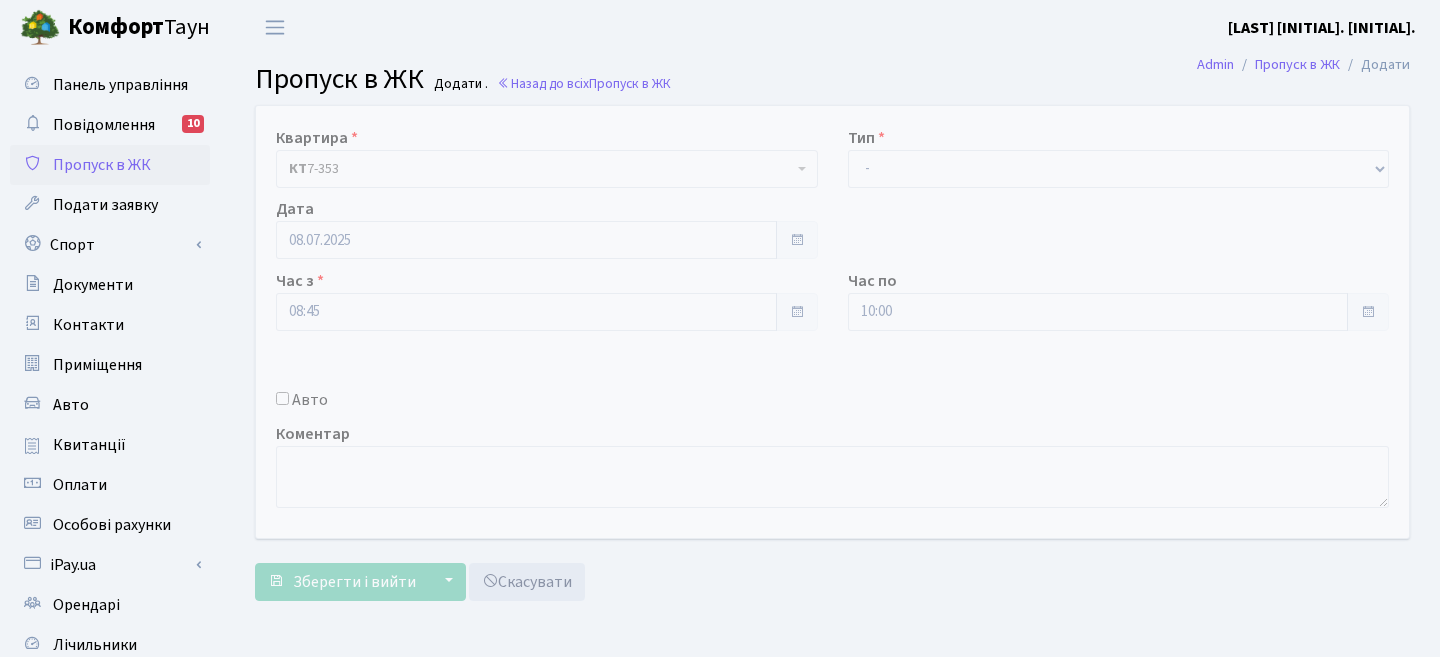 scroll, scrollTop: 0, scrollLeft: 0, axis: both 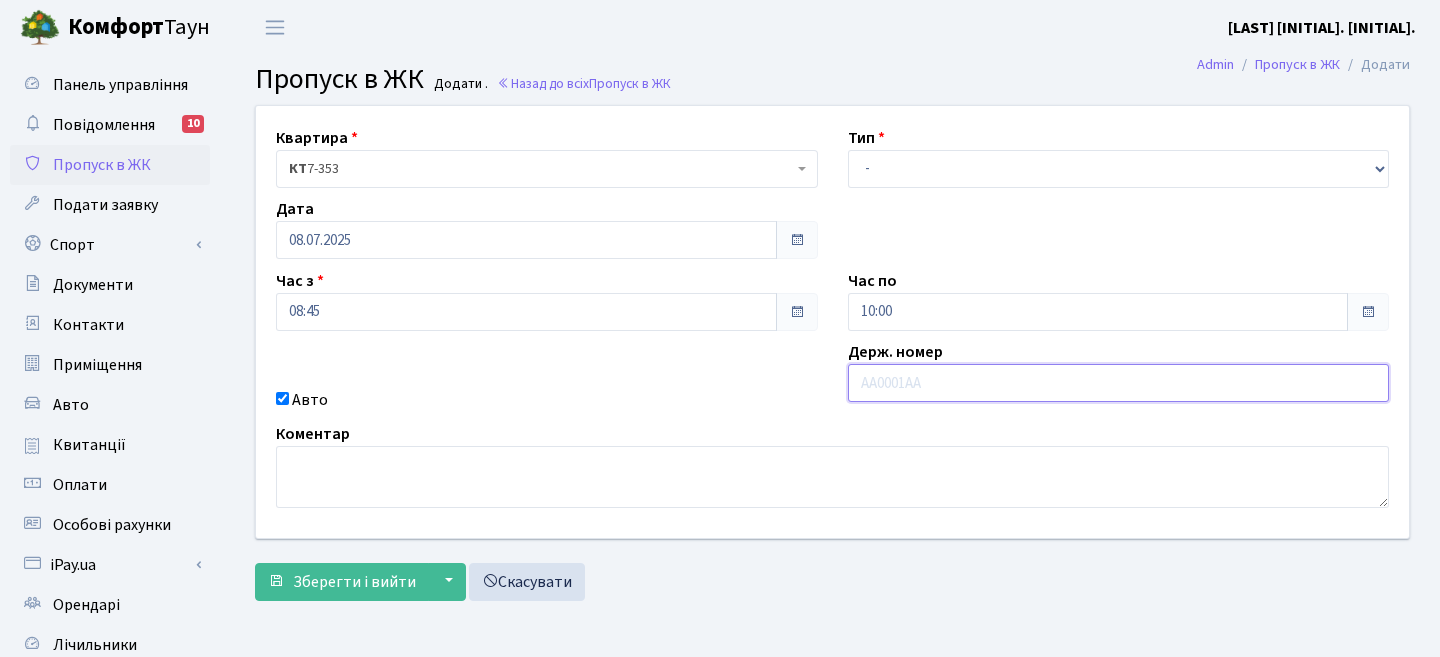 paste on "[INTERNAL_ID]" 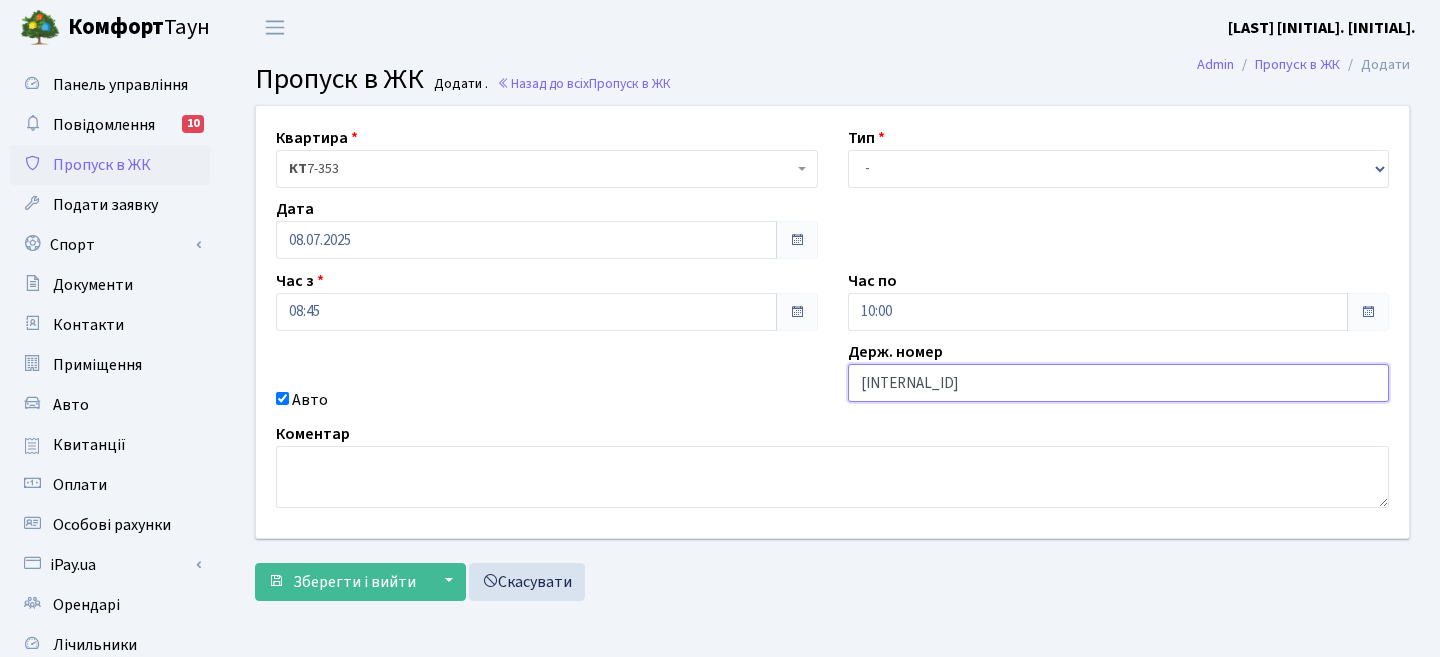 type on "[INTERNAL_ID]" 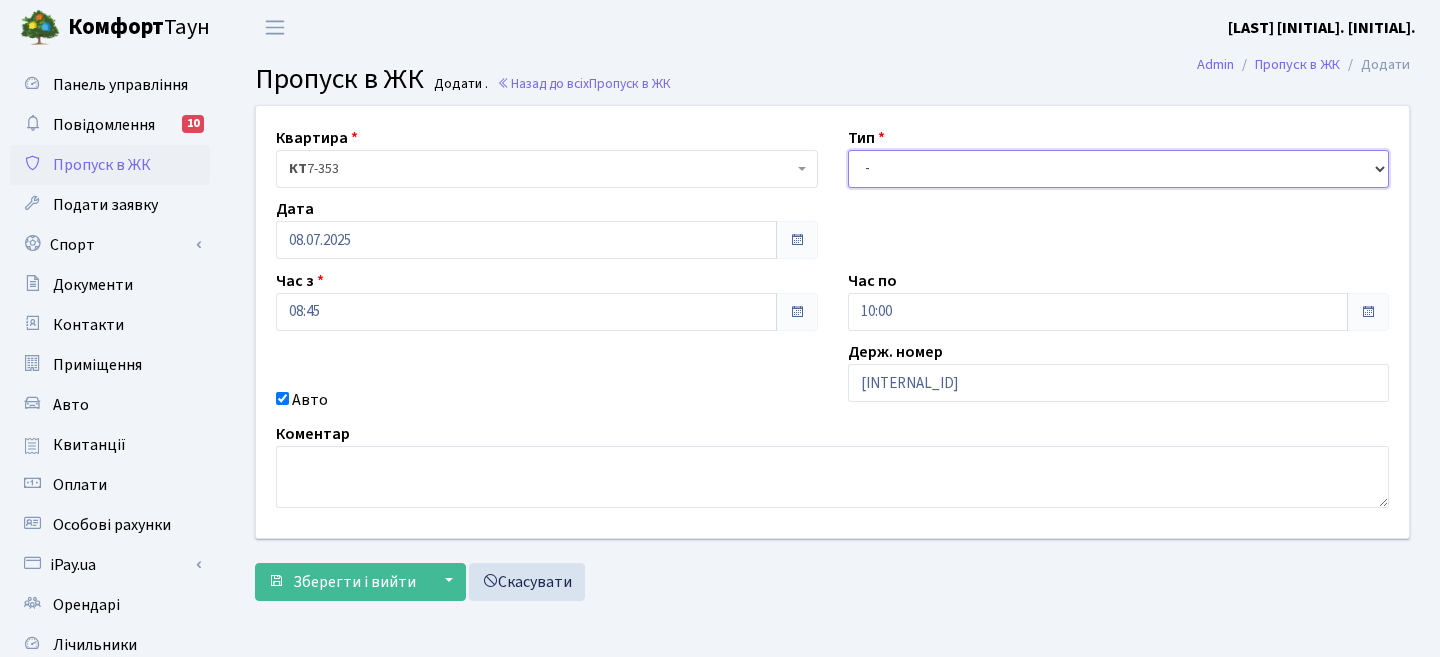 click on "-
Доставка
Таксі
Гості
Сервіс" at bounding box center (1119, 169) 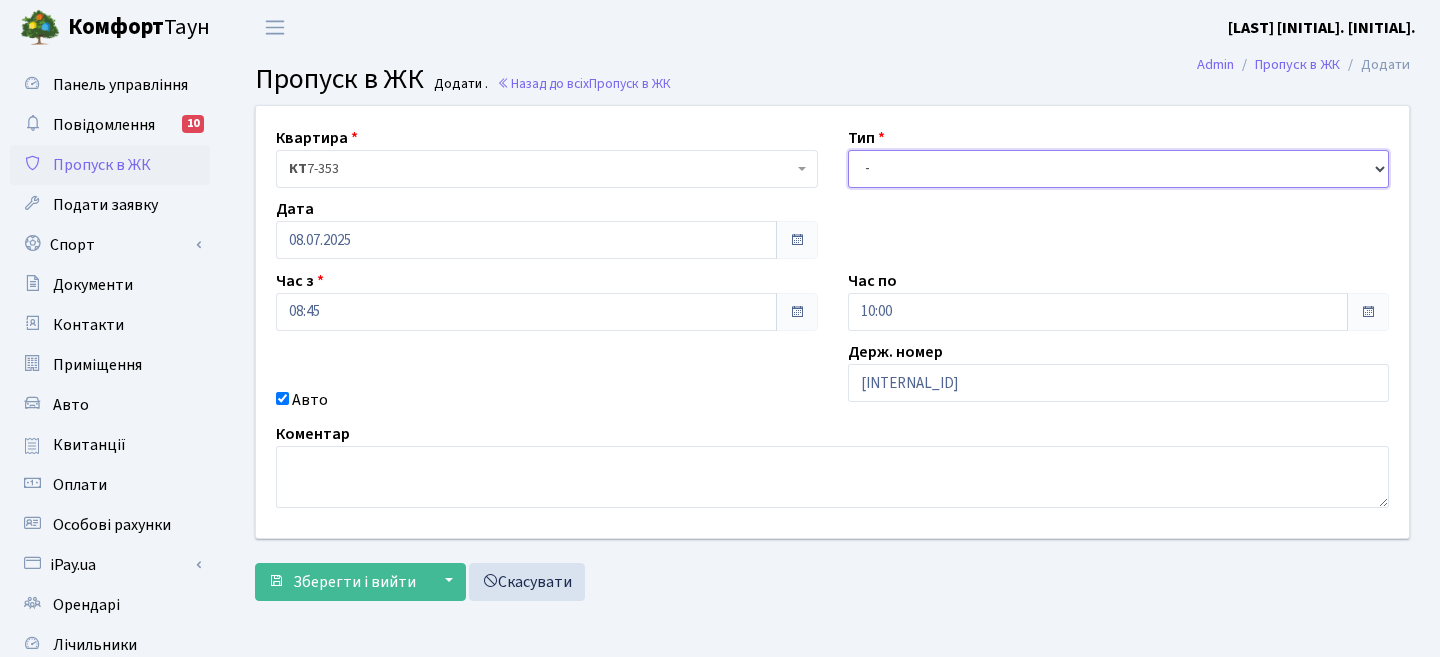 select on "2" 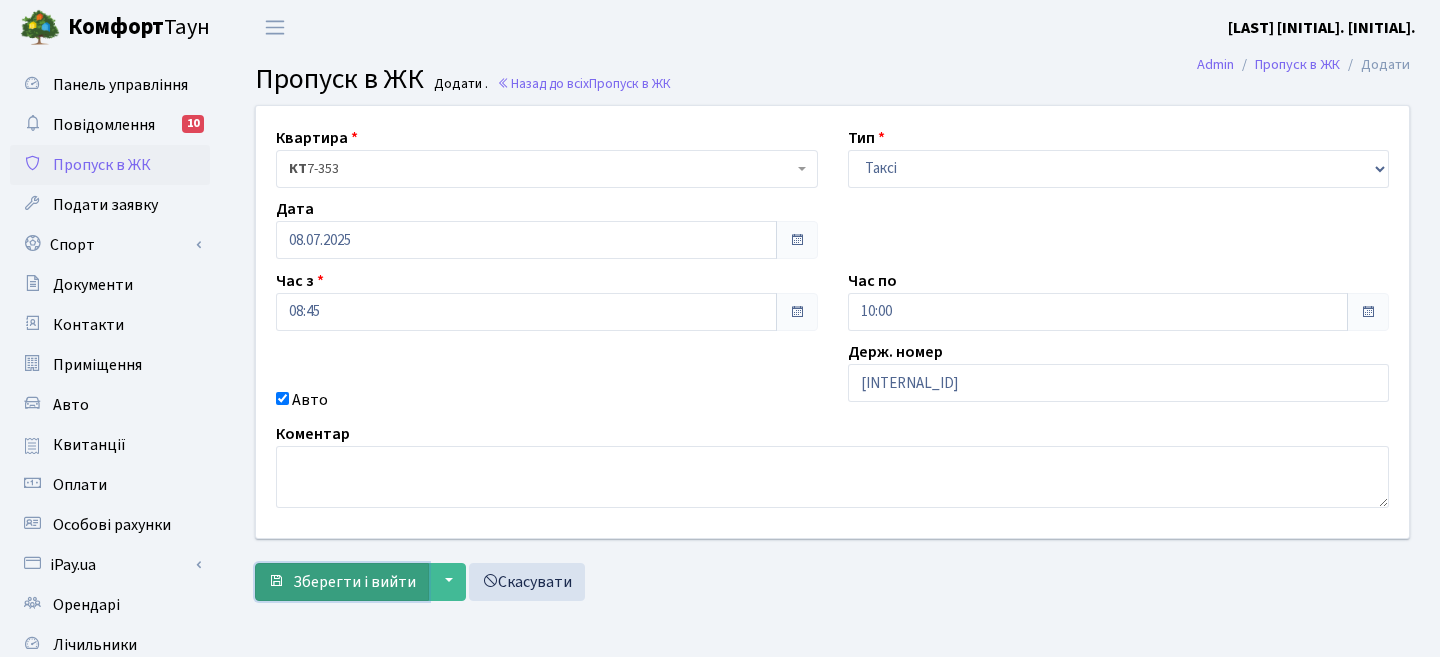 click on "Зберегти і вийти" at bounding box center (342, 582) 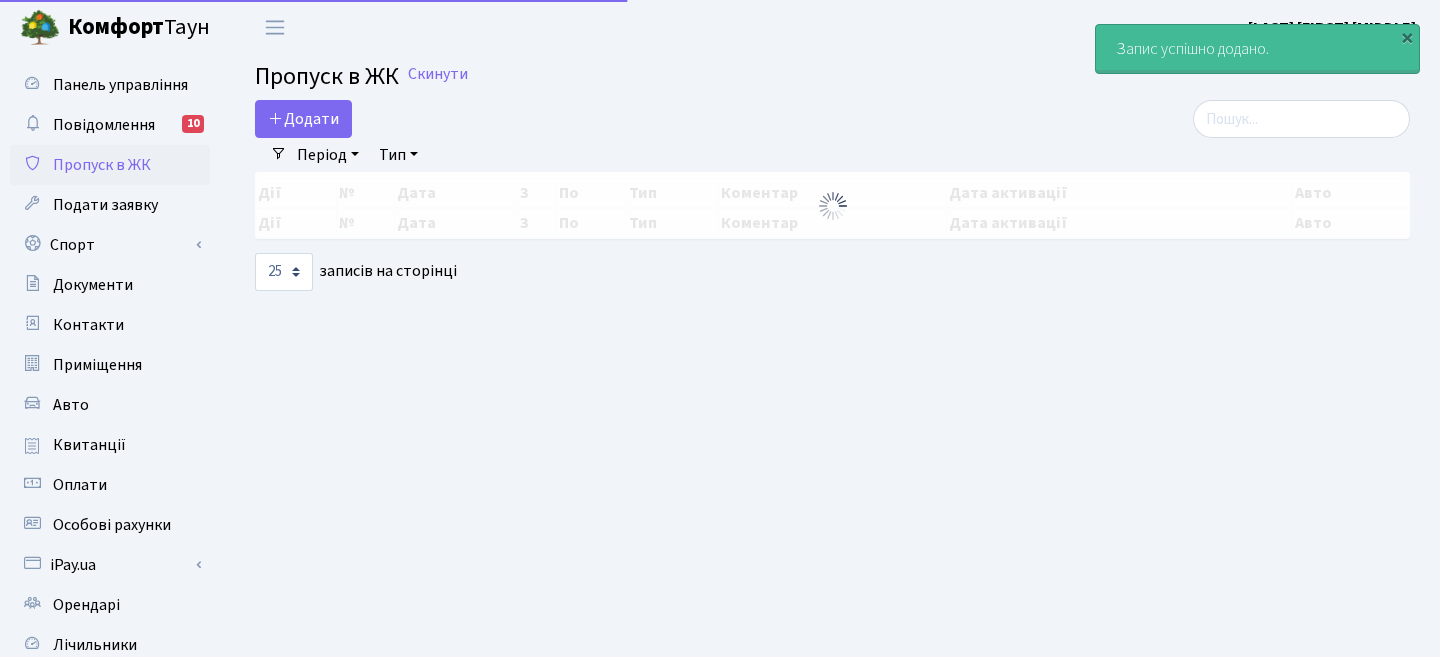 scroll, scrollTop: 0, scrollLeft: 0, axis: both 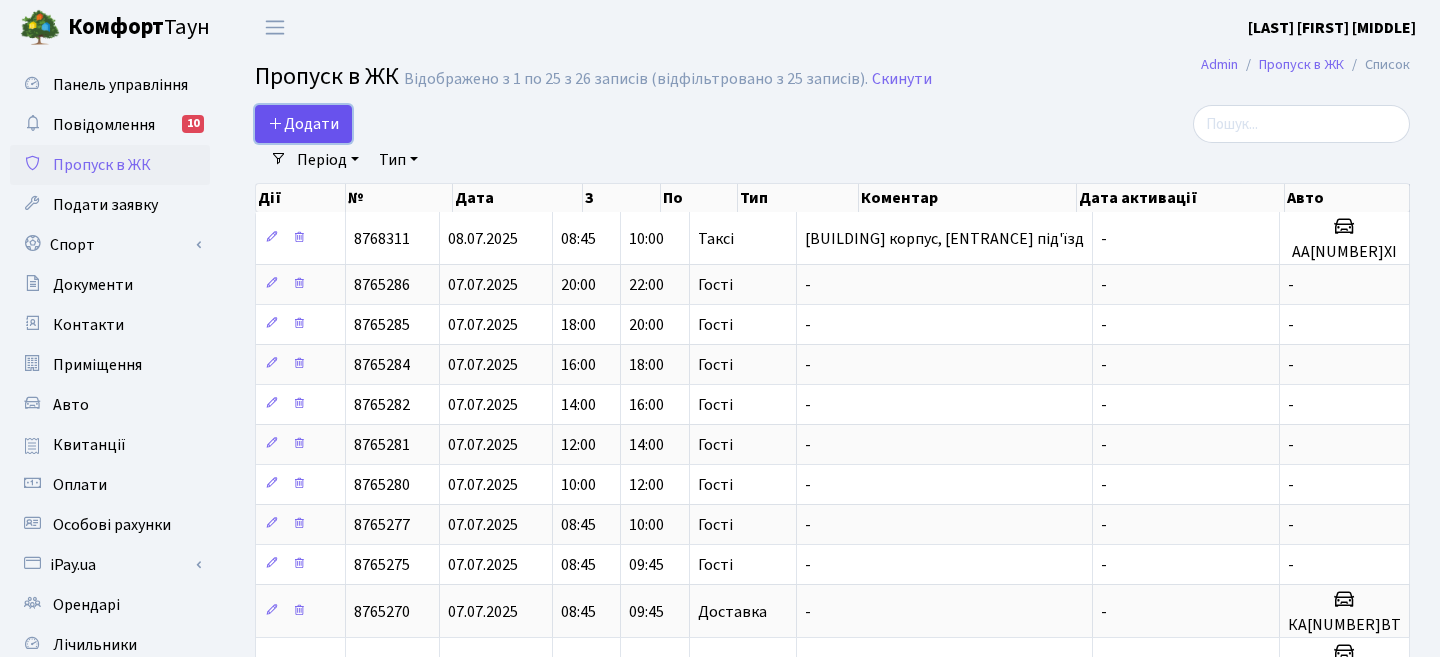 click on "Додати" at bounding box center [303, 124] 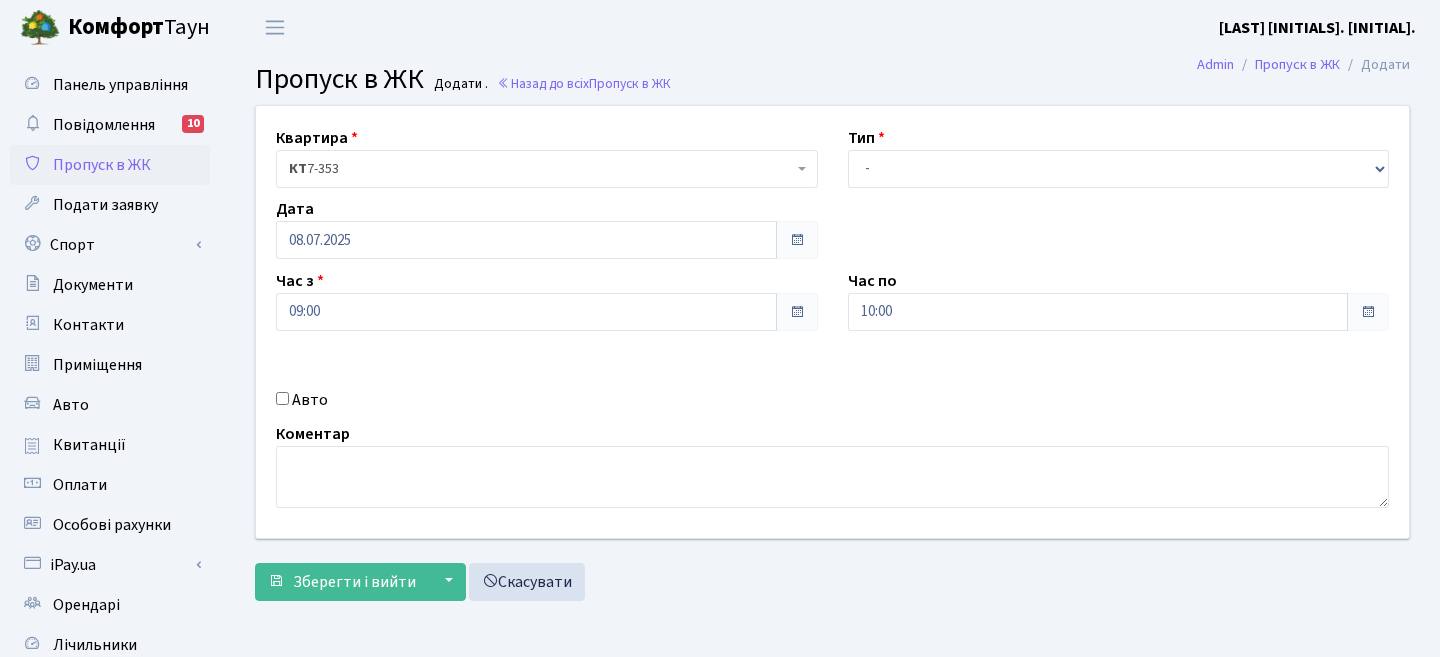 scroll, scrollTop: 0, scrollLeft: 0, axis: both 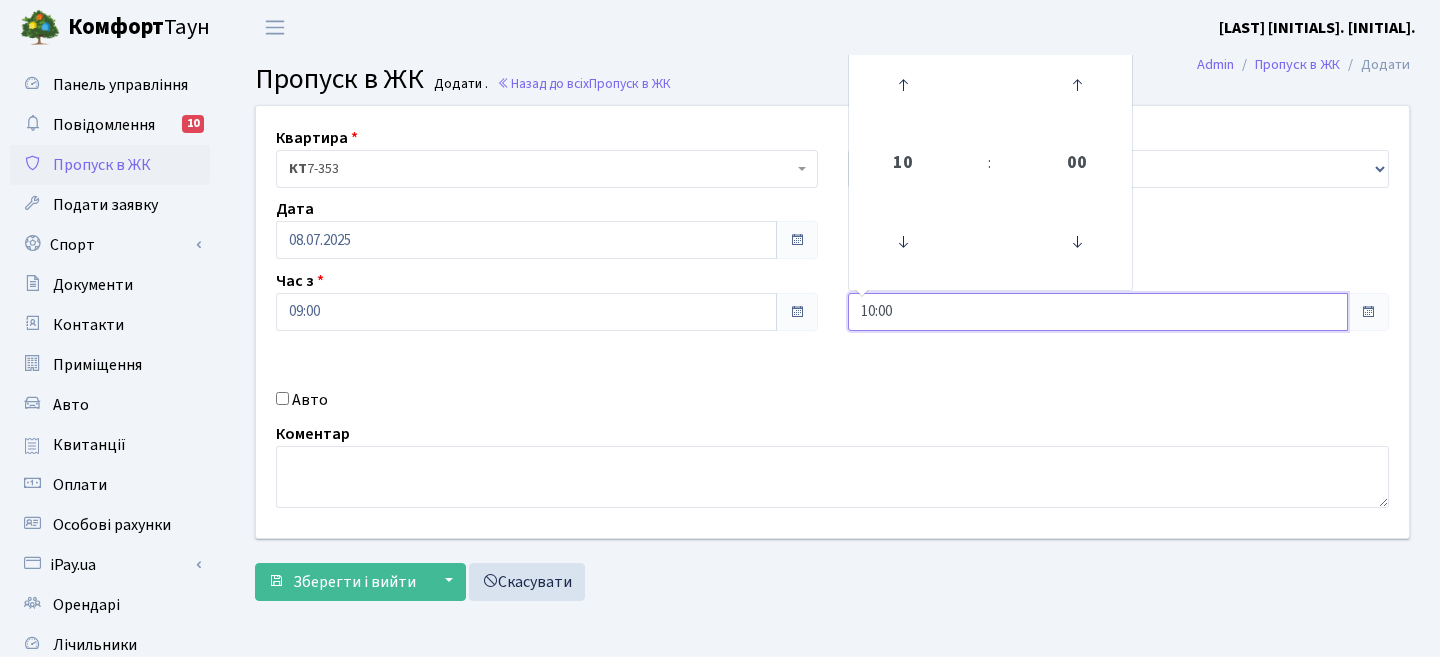 drag, startPoint x: 914, startPoint y: 310, endPoint x: 782, endPoint y: 310, distance: 132 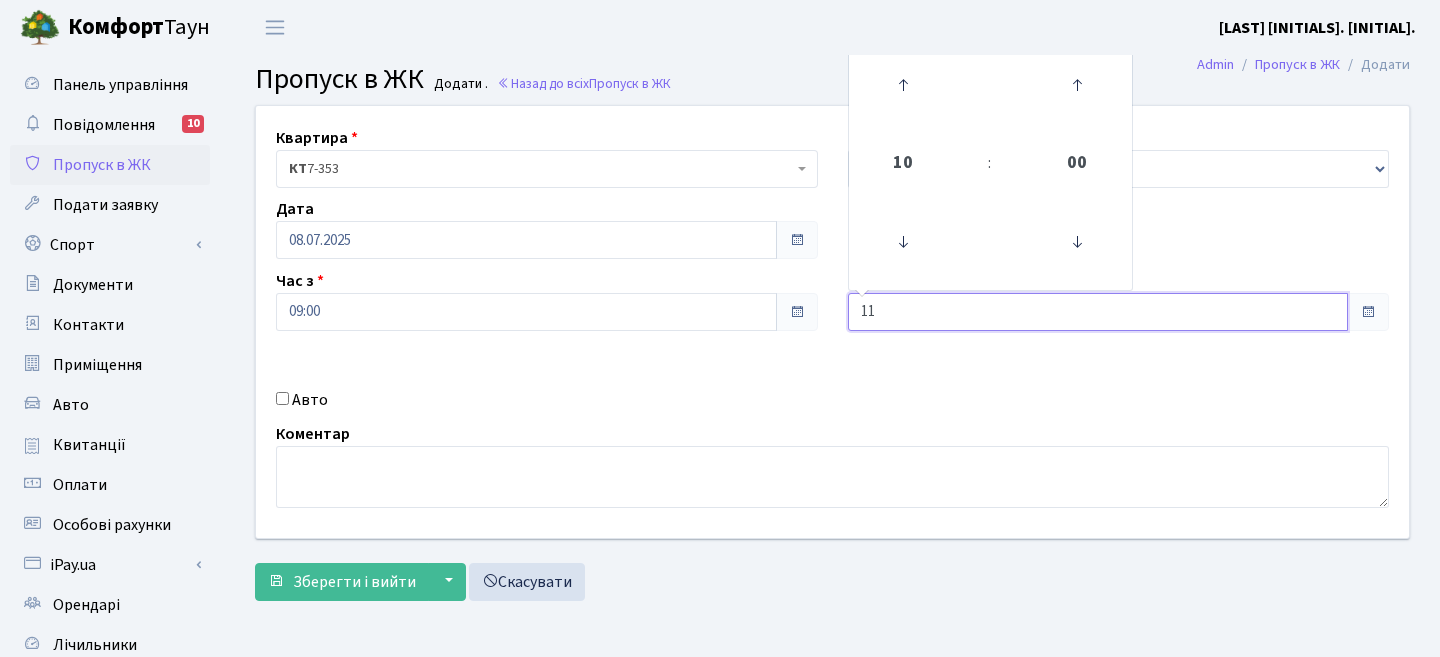 type on "11" 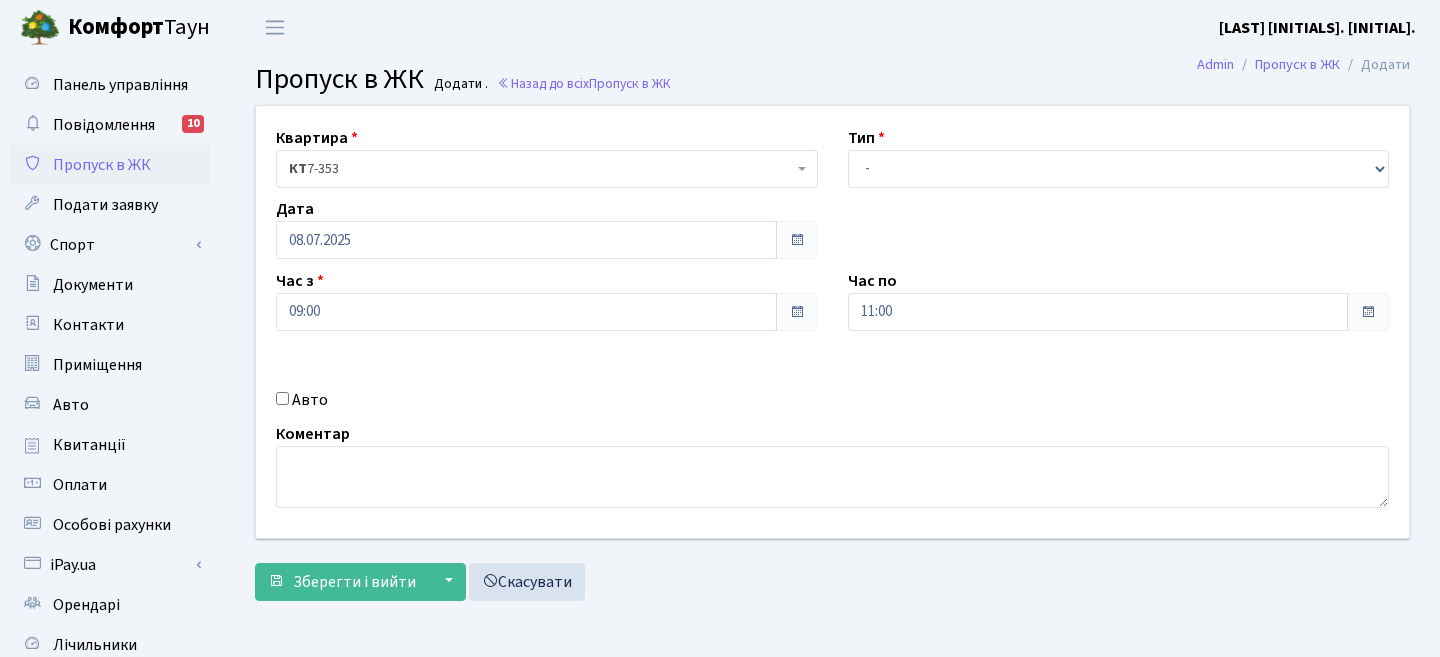 click on "Квартира
<b>[TEXT]</b>&nbsp;&nbsp;&nbsp;&nbsp;[TEXT]-[TEXT]
<b>[TEXT]</b>&nbsp;&nbsp;&nbsp;&nbsp;[TEXT]-[TEXT]
<b>[TEXT]</b>&nbsp;&nbsp;&nbsp;[TEXT]
<b>[TEXT]</b>&nbsp;&nbsp;&nbsp;[TEXT]-[TEXT]
[TEXT]     [TEXT]-[TEXT]
Тип
-
Доставка
Таксі
Гості
Сервіс
Дата
[DATE]" at bounding box center [832, 322] 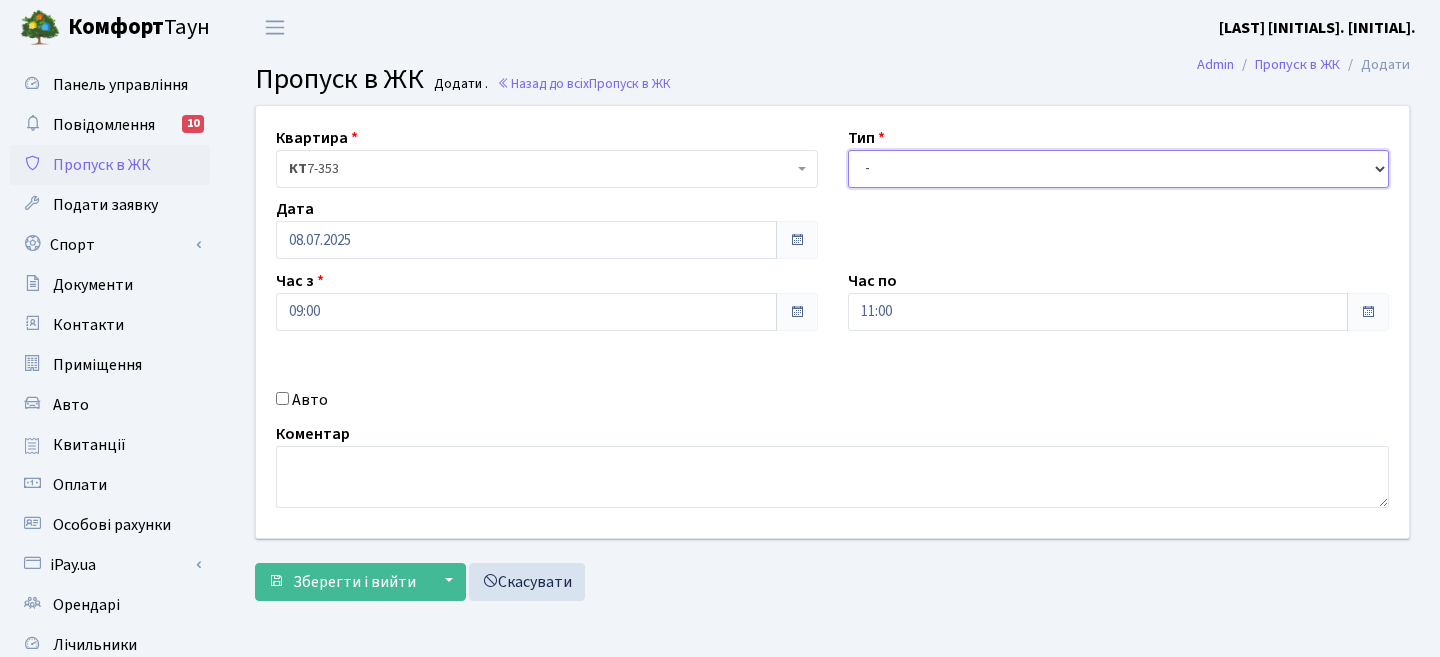 click on "-
Доставка
Таксі
Гості
Сервіс" at bounding box center [1119, 169] 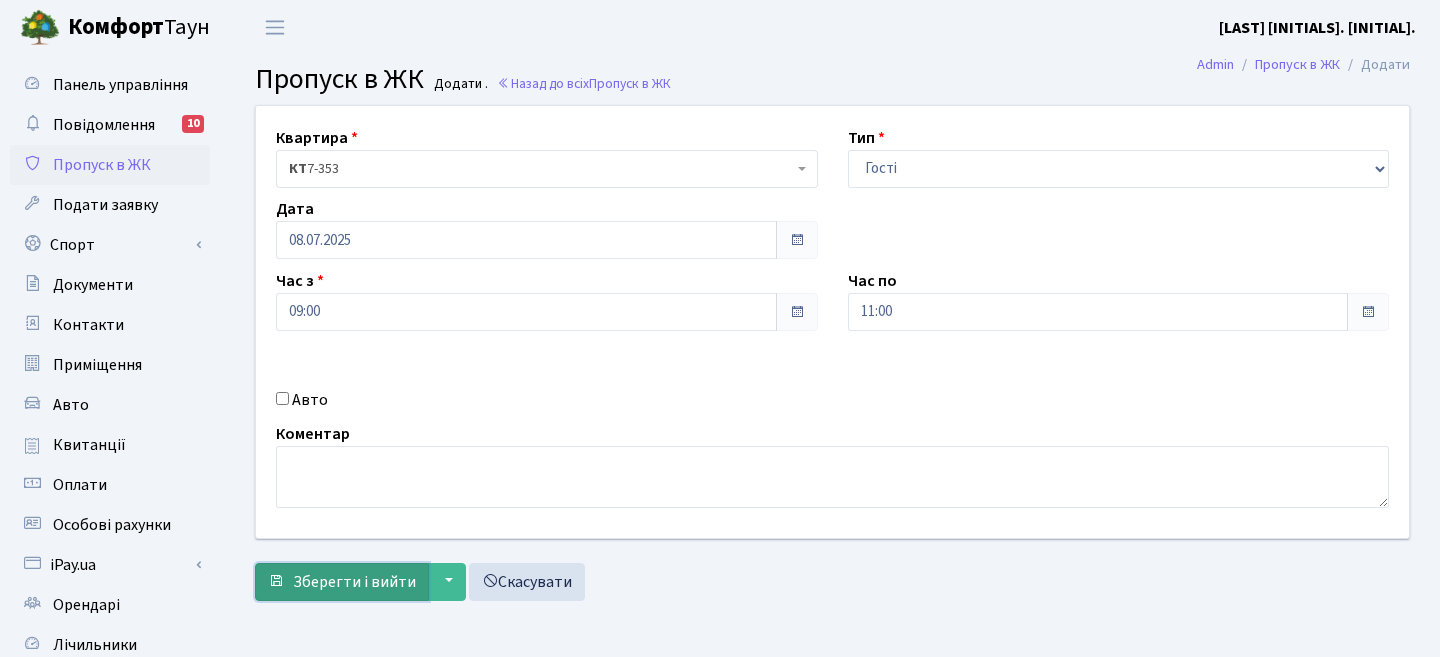click on "Зберегти і вийти" at bounding box center [354, 582] 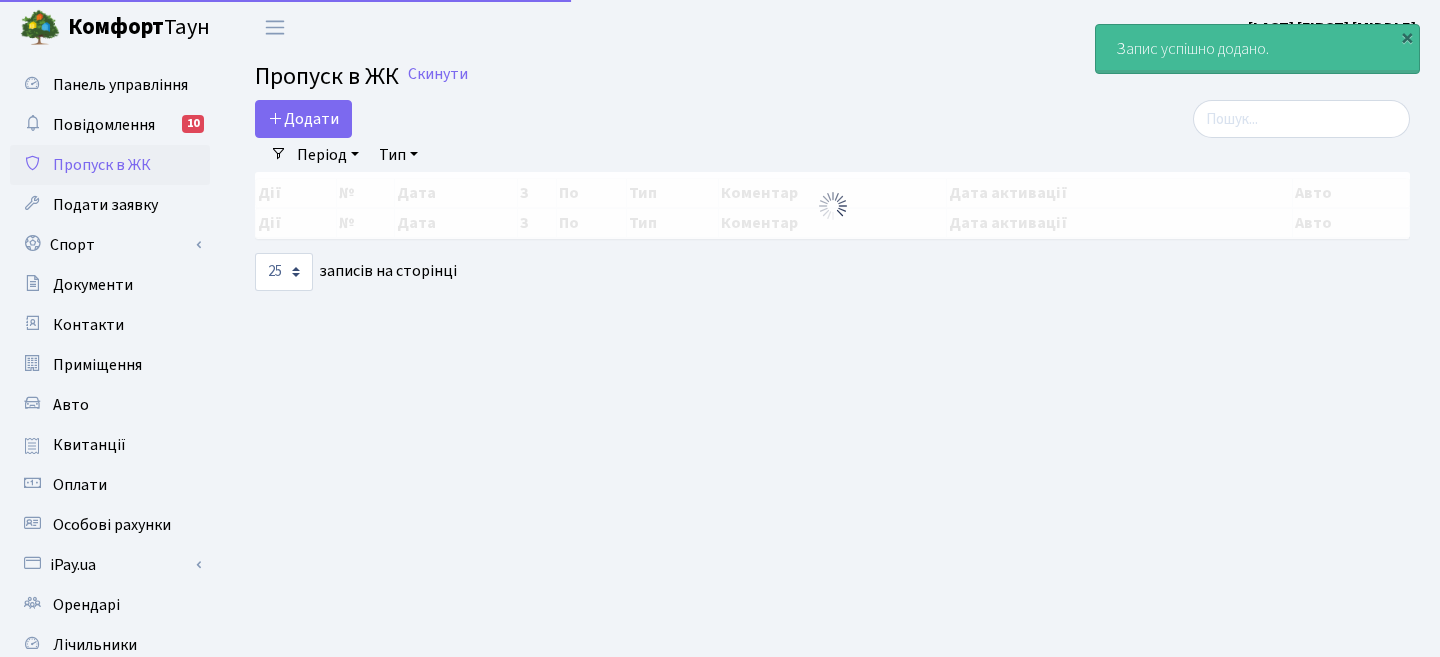 scroll, scrollTop: 0, scrollLeft: 0, axis: both 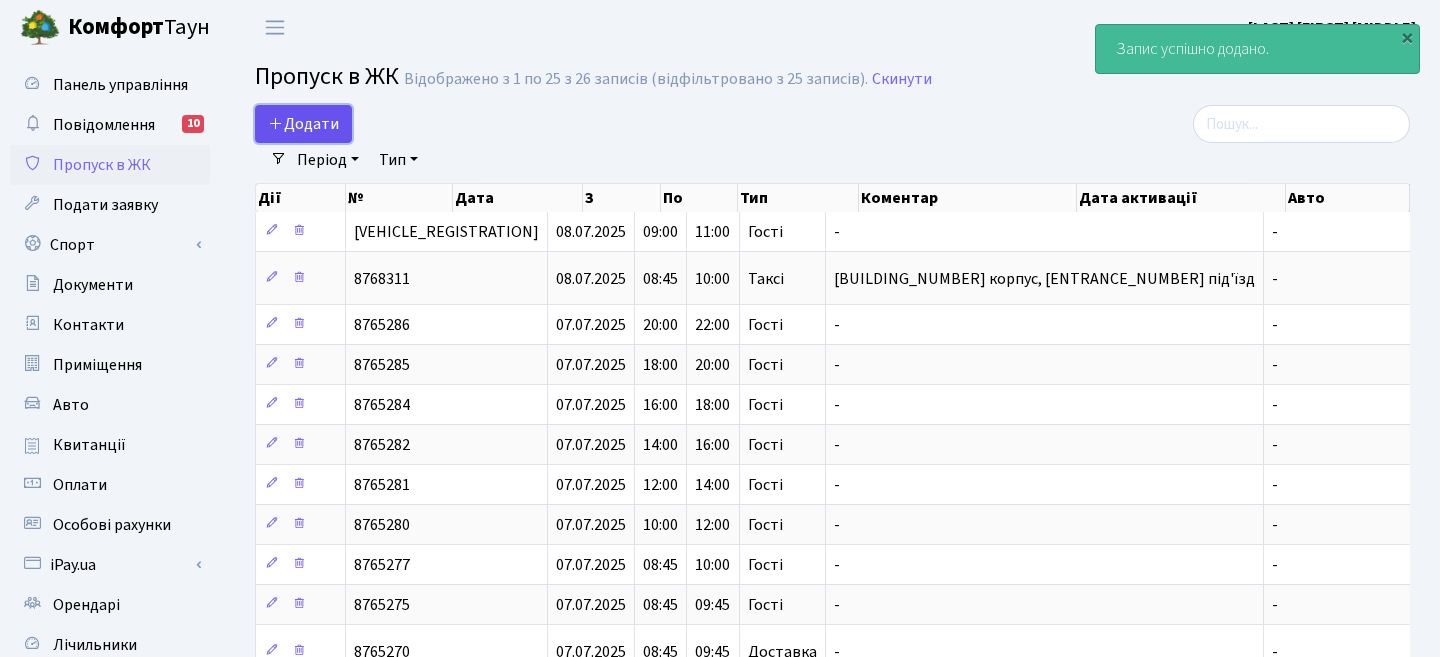 click on "Додати" at bounding box center (303, 124) 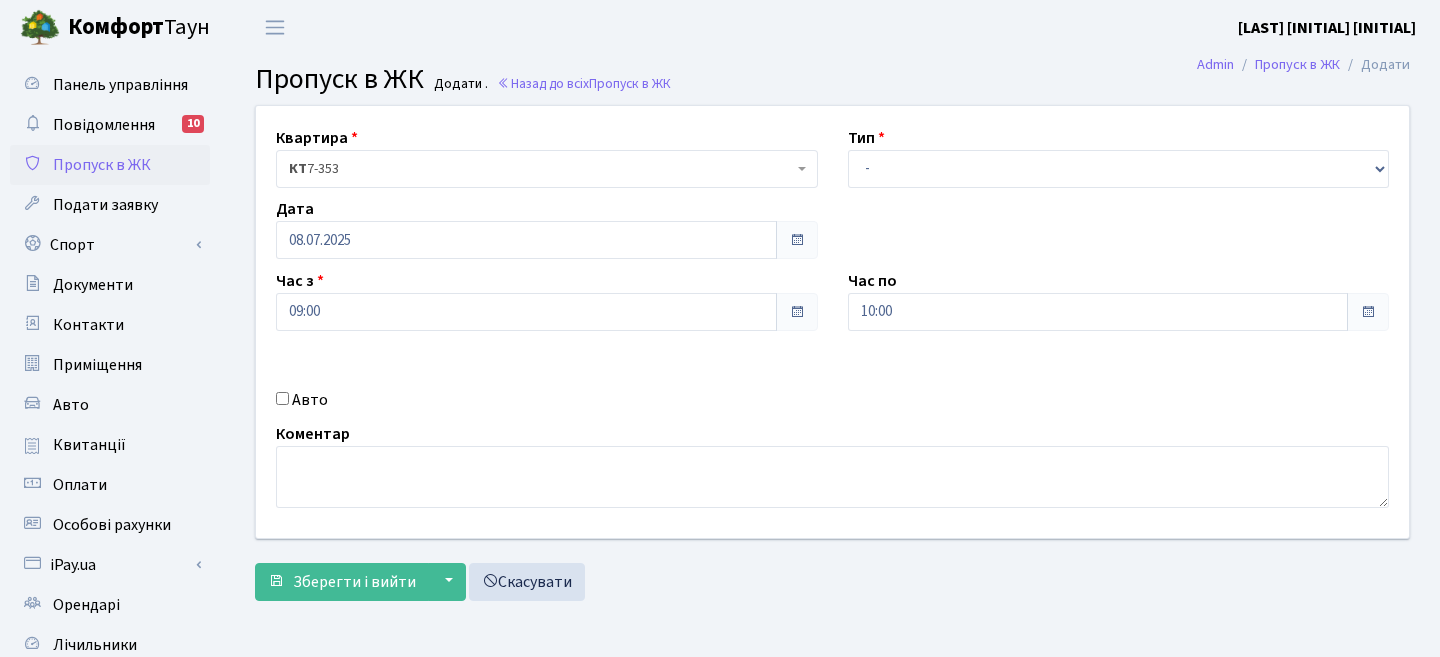 scroll, scrollTop: 0, scrollLeft: 0, axis: both 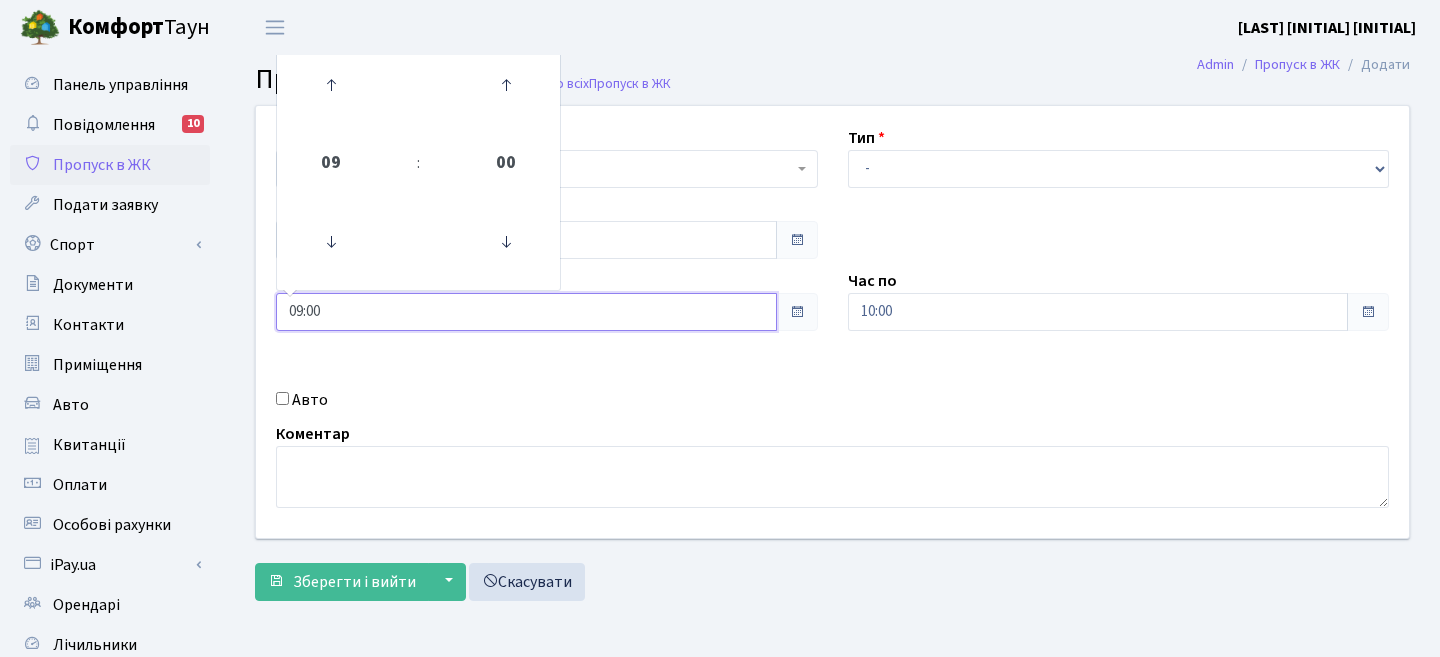 drag, startPoint x: 336, startPoint y: 303, endPoint x: 217, endPoint y: 292, distance: 119.507324 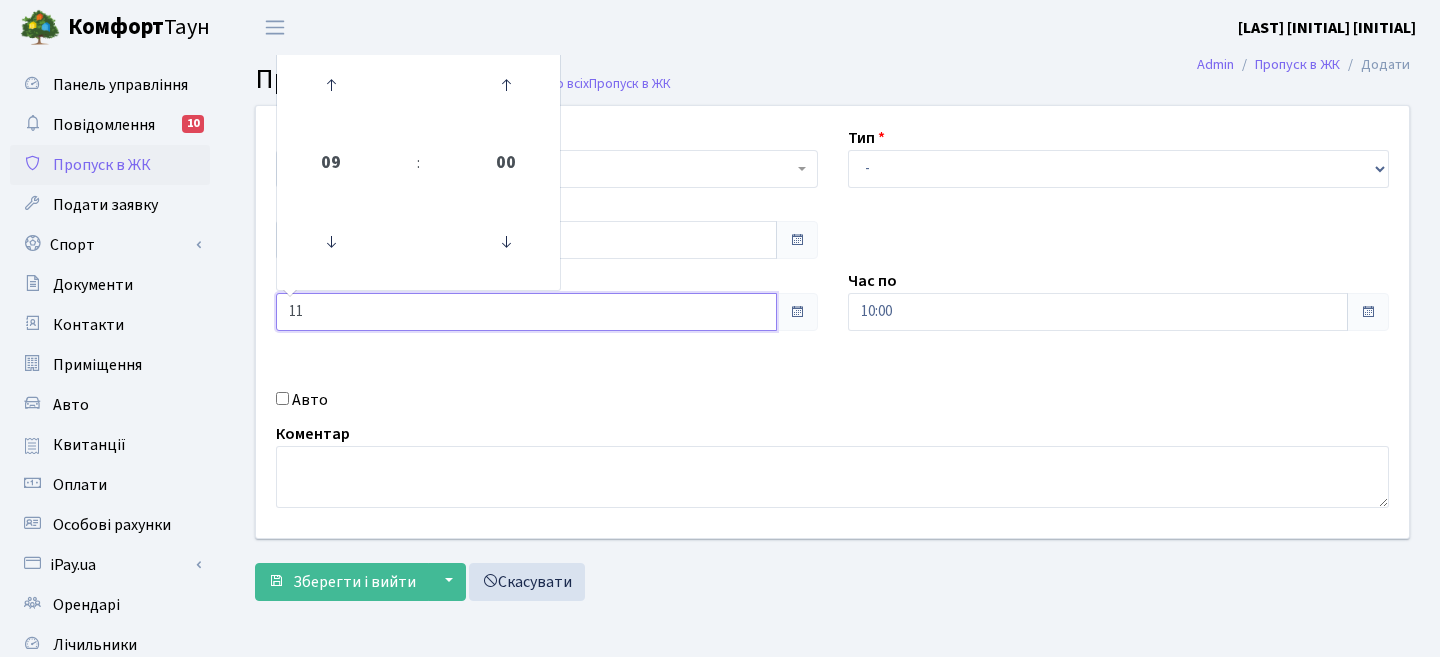 type on "11" 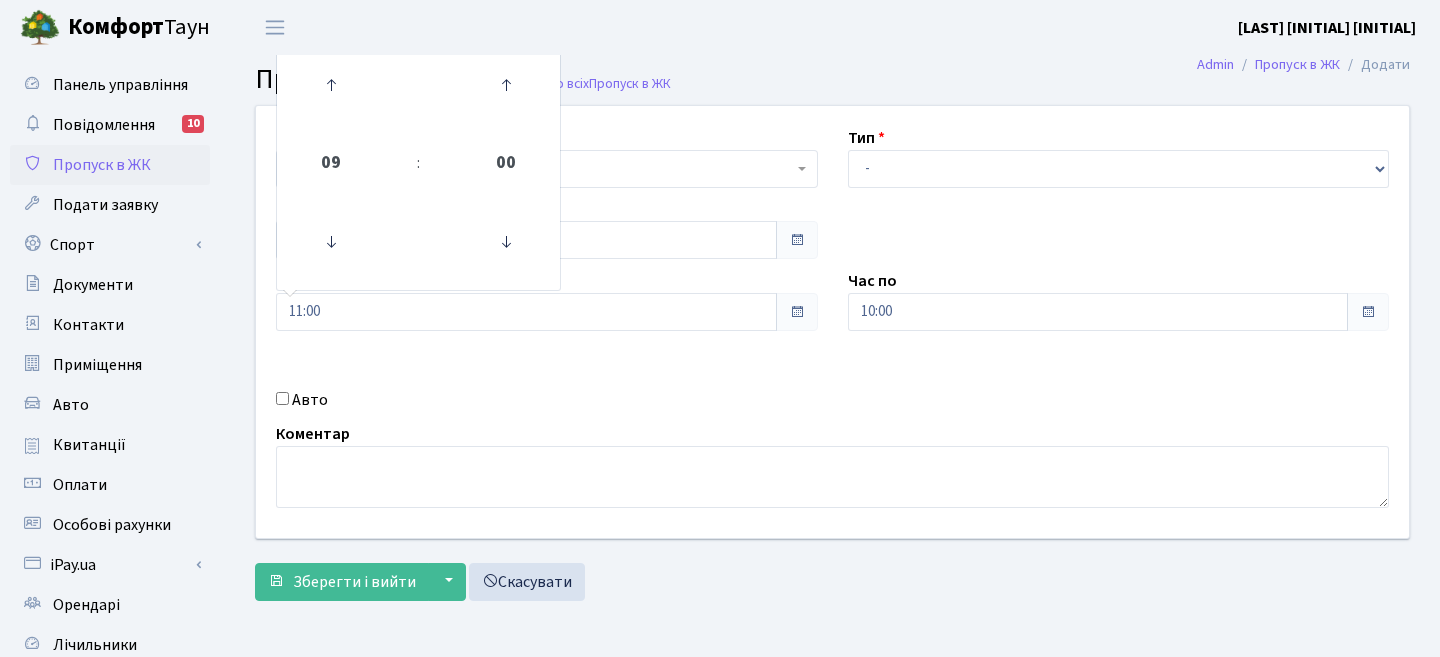 click on "Квартира
<b>КТ</b>&nbsp;&nbsp;&nbsp;&nbsp;7-353
<b>КТ</b>&nbsp;&nbsp;&nbsp;&nbsp;16-211
<b>КТ4</b>&nbsp;&nbsp;&nbsp;91
<b>КТ4</b>&nbsp;&nbsp;&nbsp;2-1
КТ     7-353
Тип
-
Доставка
Таксі
Гості
Сервіс
Дата
08.07.2025
09" at bounding box center [832, 322] 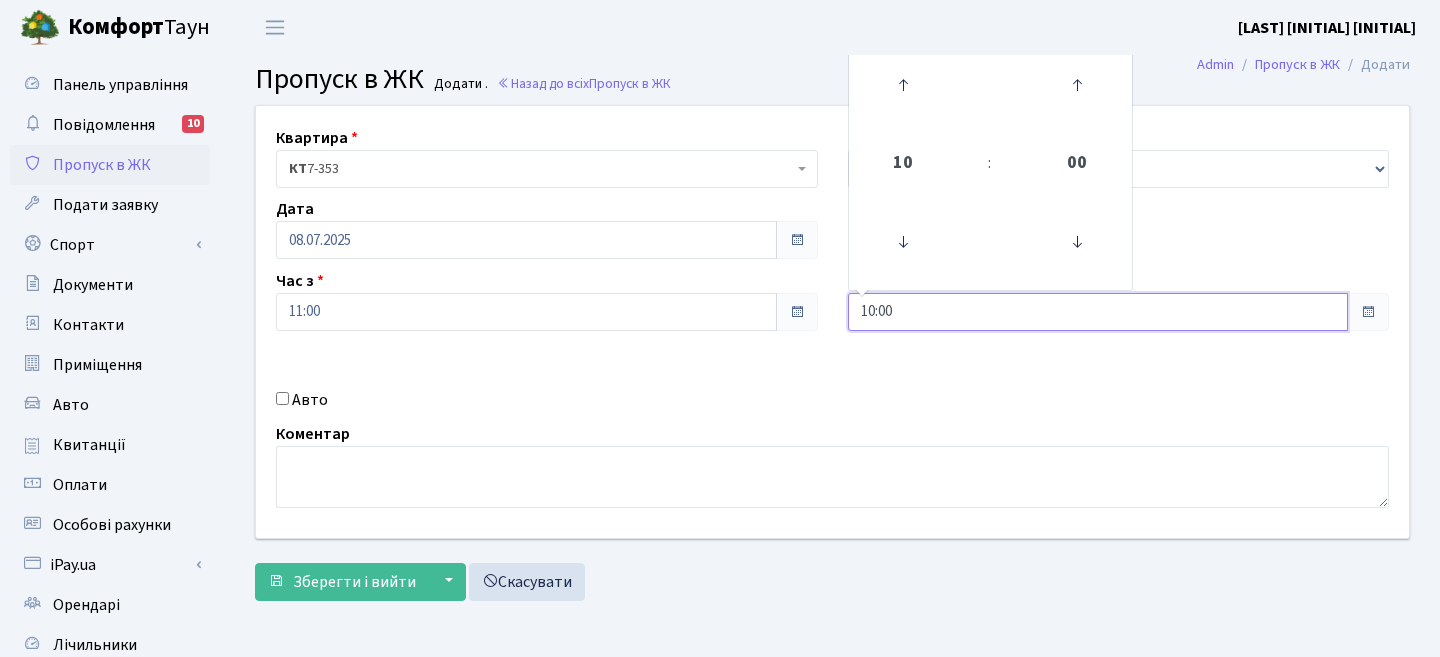 drag, startPoint x: 911, startPoint y: 314, endPoint x: 805, endPoint y: 304, distance: 106.47065 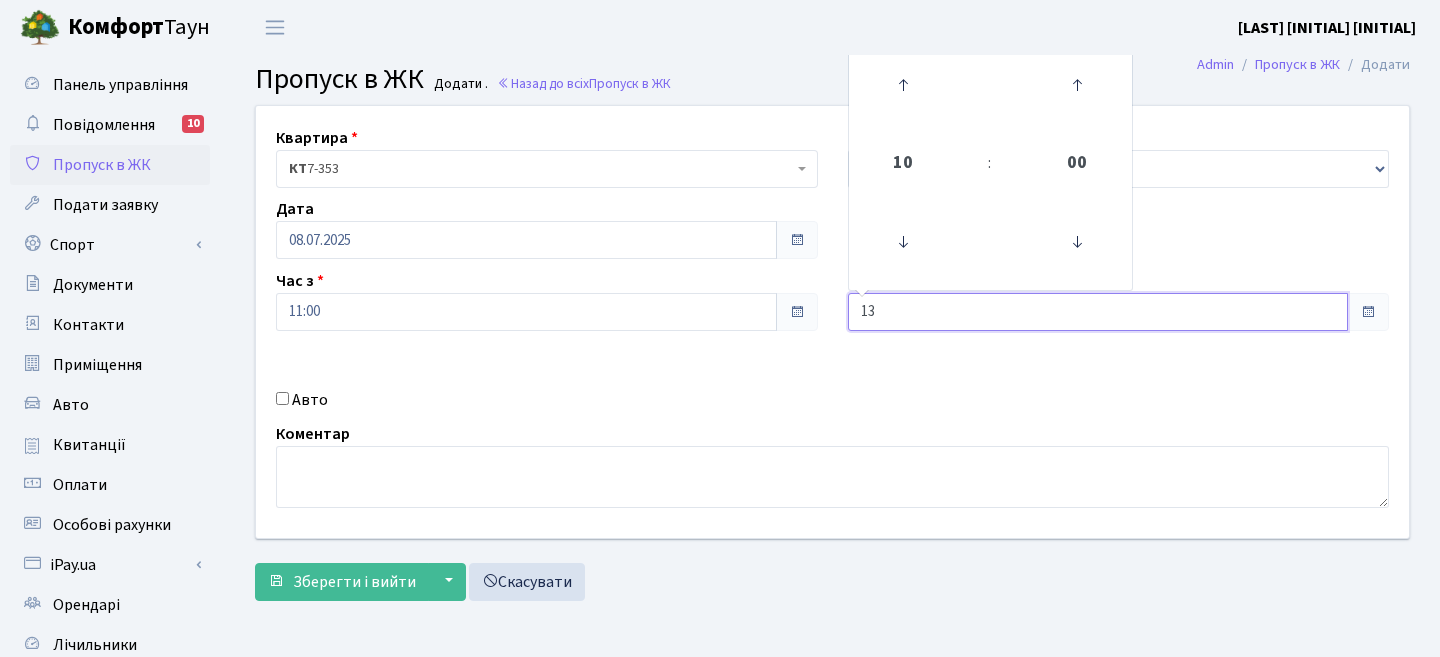 type on "13" 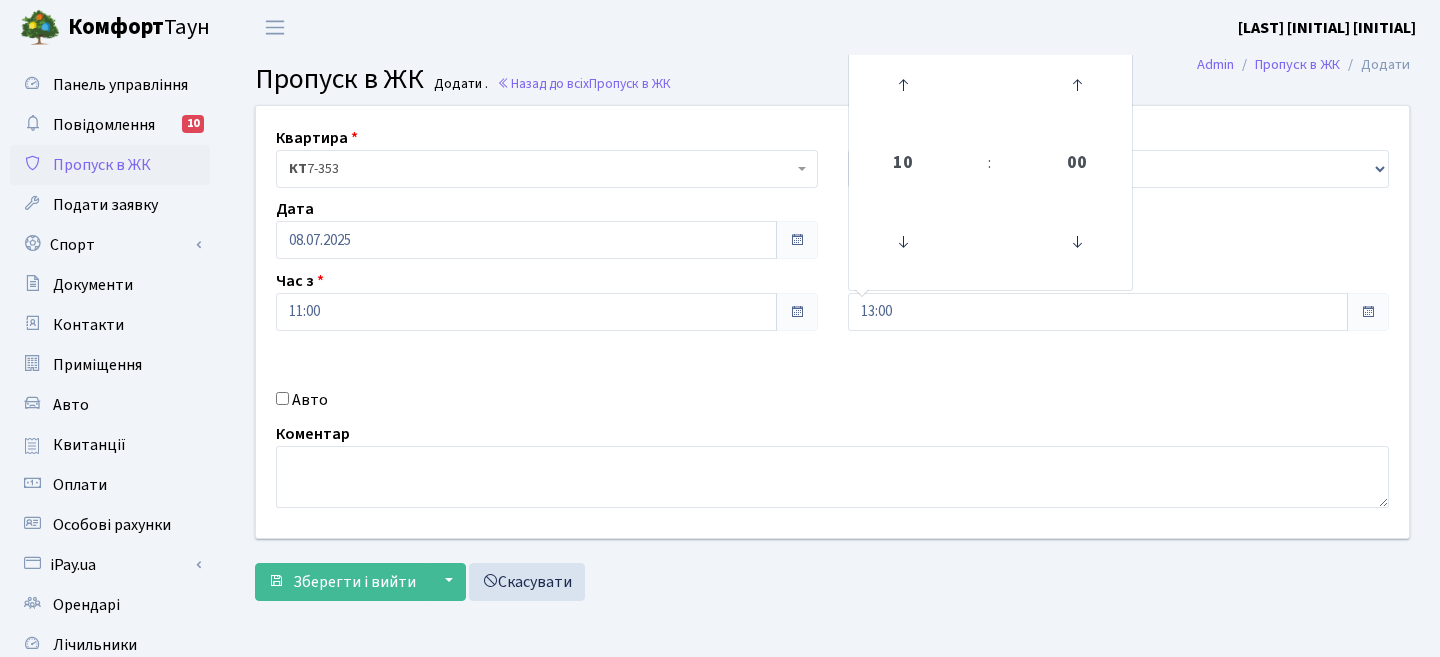 click at bounding box center (797, 312) 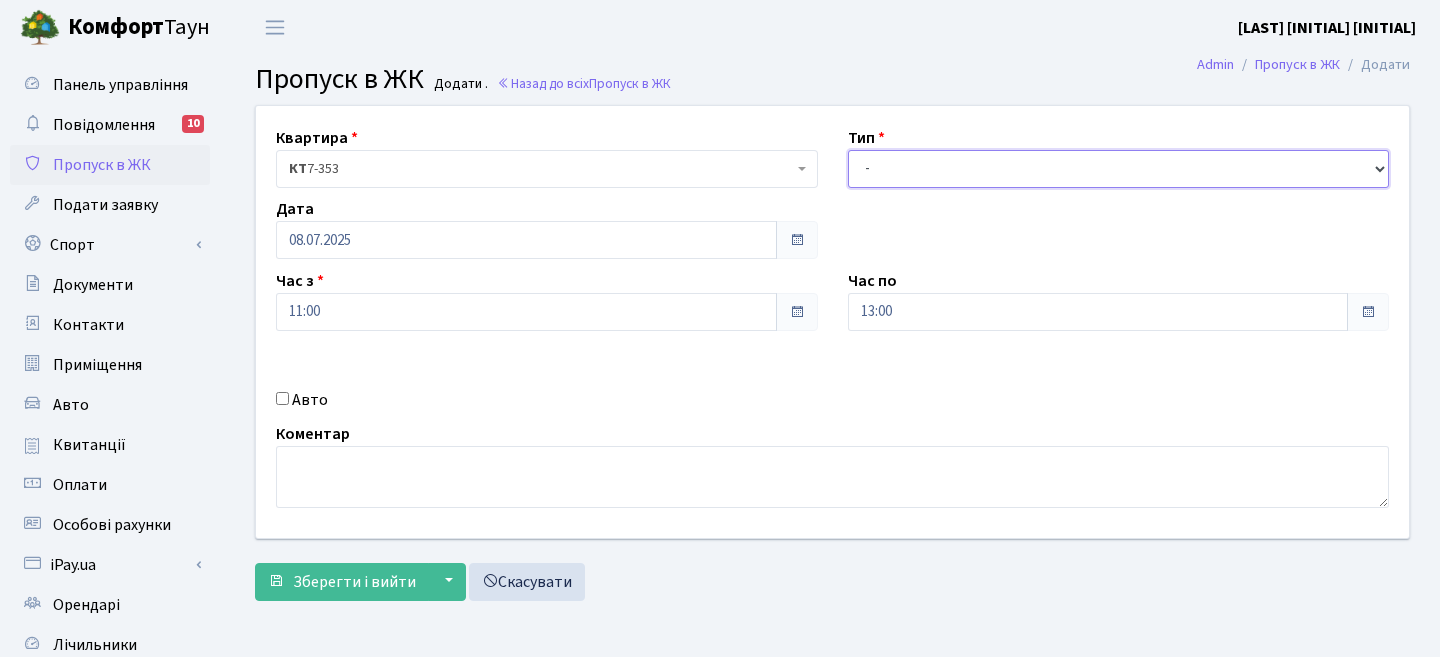 click on "-
Доставка
Таксі
Гості
Сервіс" at bounding box center [1119, 169] 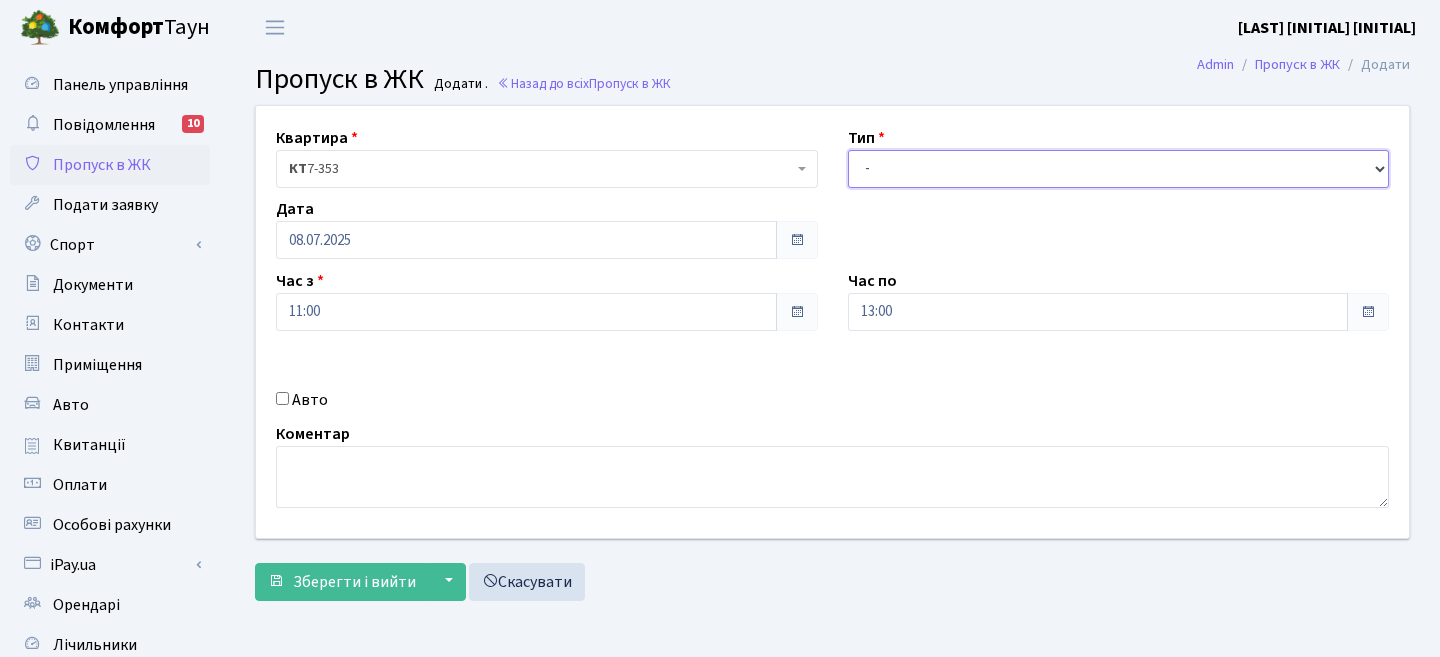 select on "3" 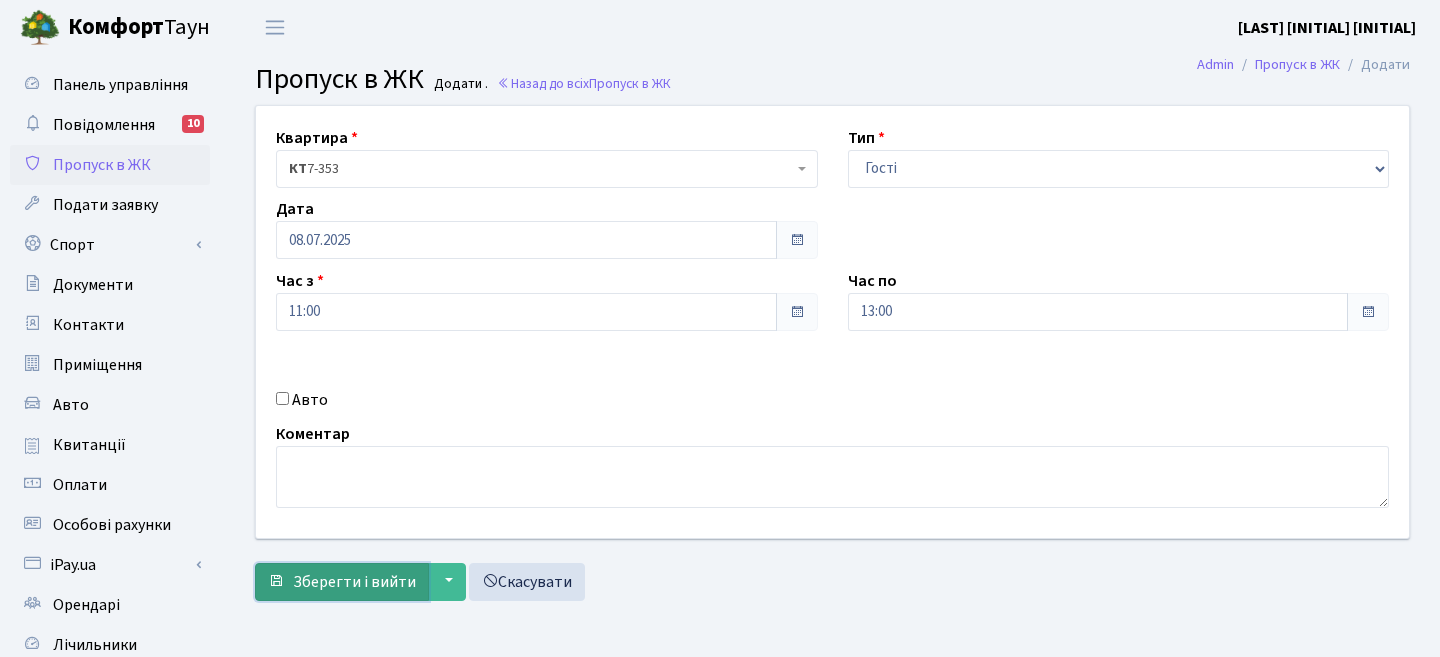 click on "Зберегти і вийти" at bounding box center (354, 582) 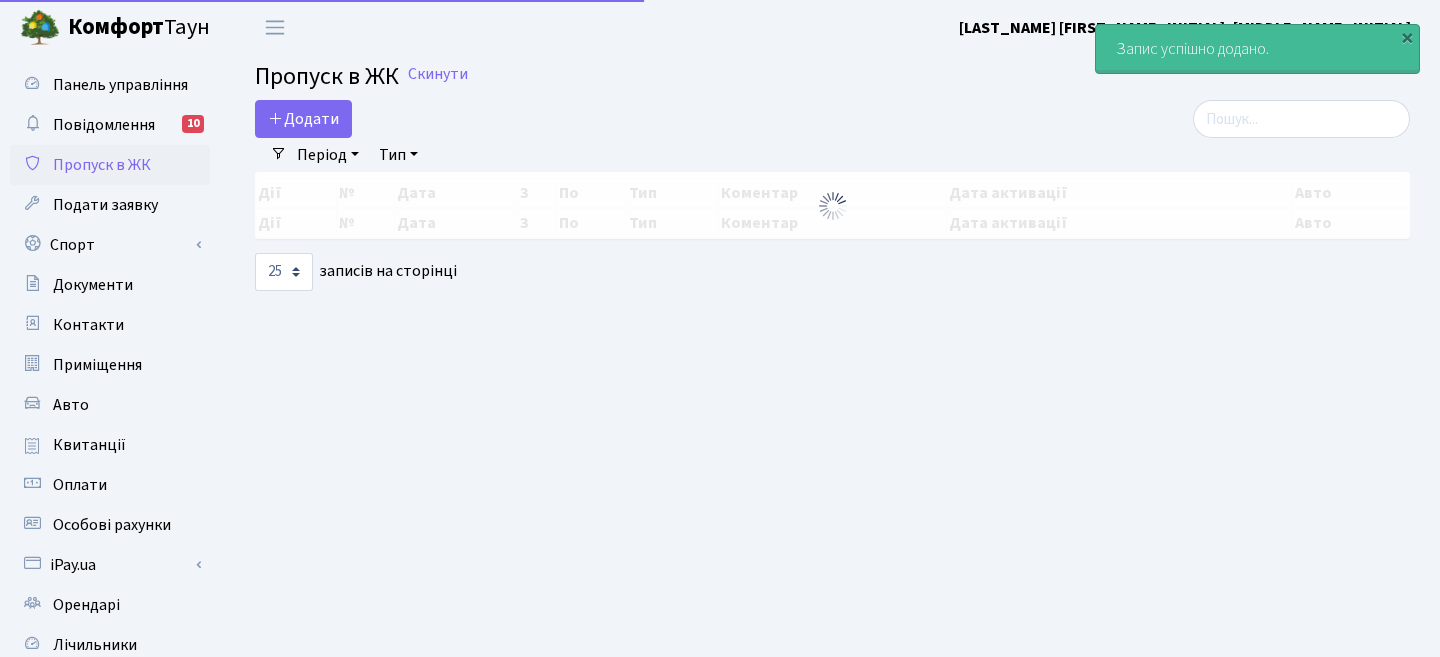 scroll, scrollTop: 0, scrollLeft: 0, axis: both 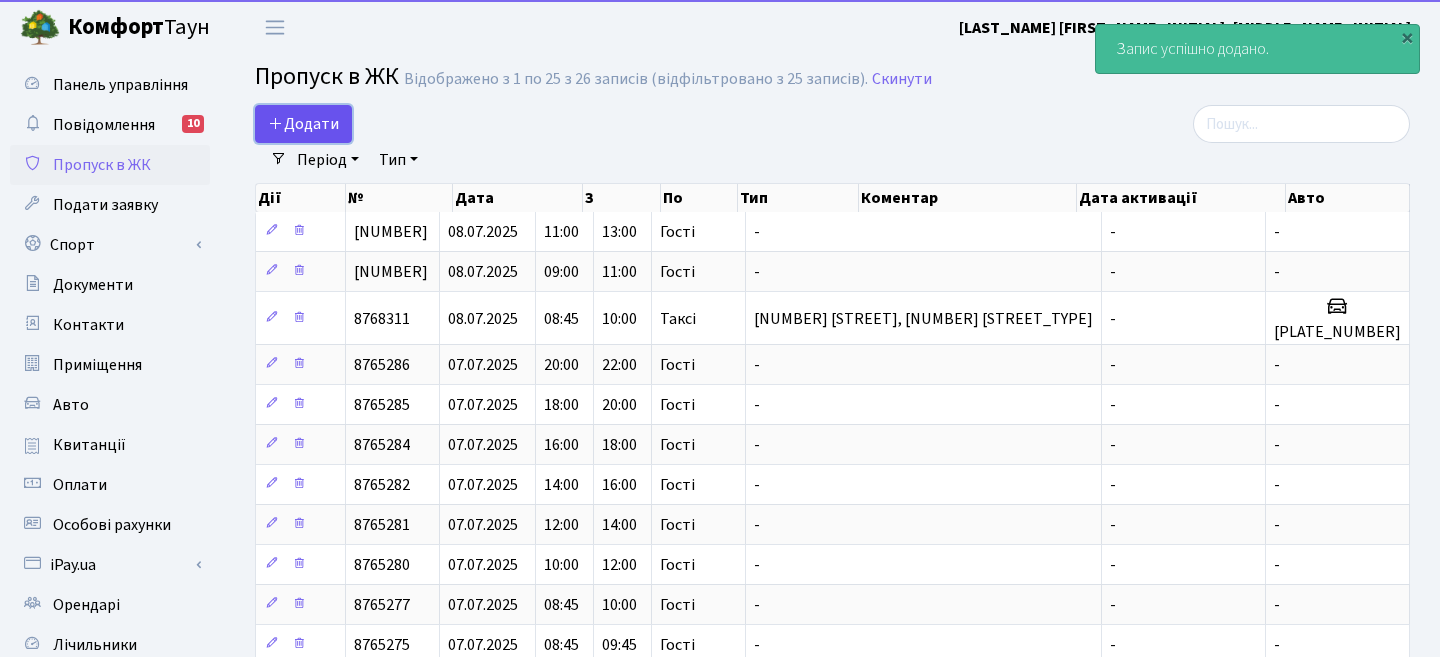 click on "Додати" at bounding box center (303, 124) 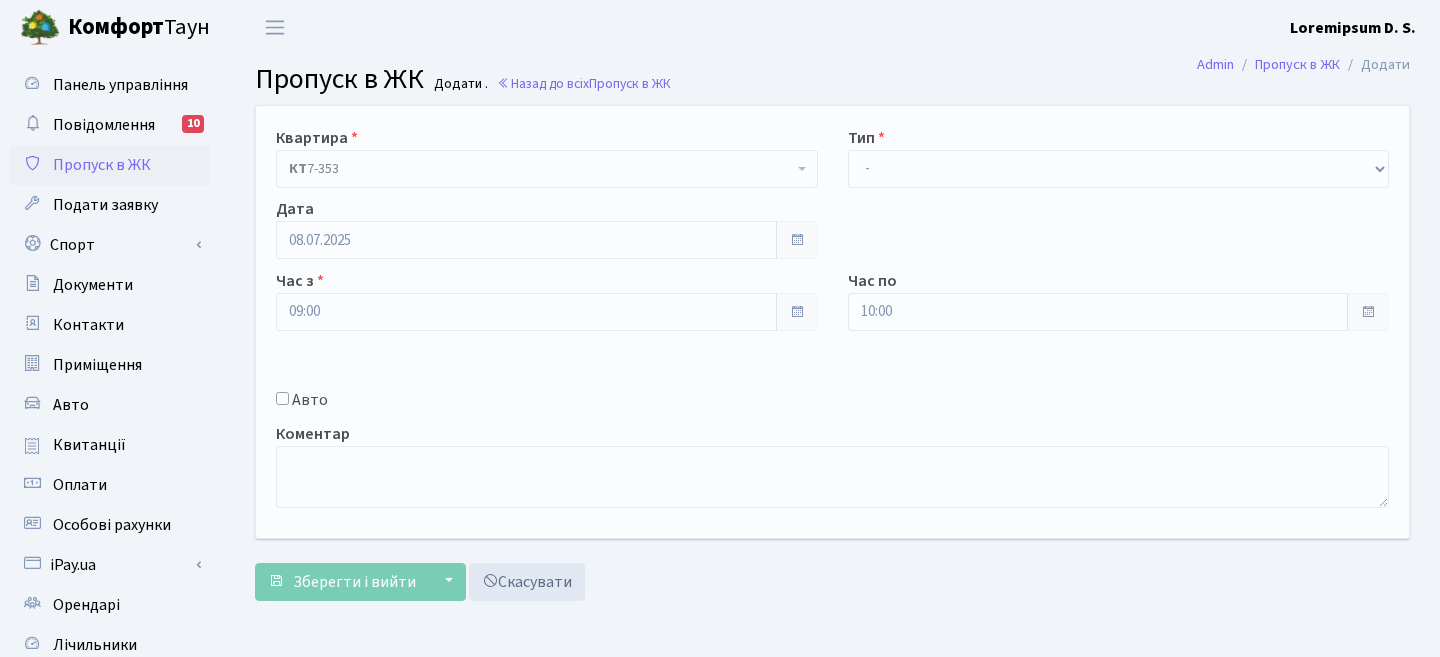 scroll, scrollTop: 0, scrollLeft: 0, axis: both 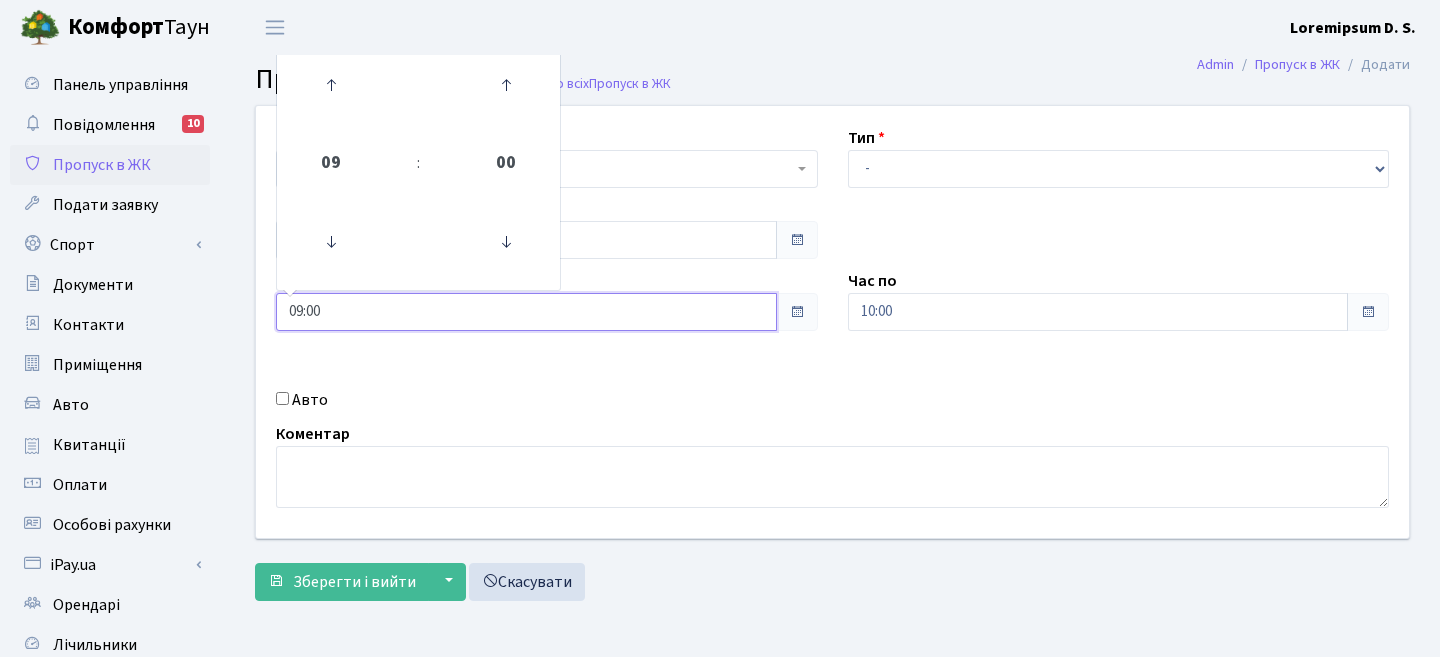 drag, startPoint x: 359, startPoint y: 308, endPoint x: 225, endPoint y: 308, distance: 134 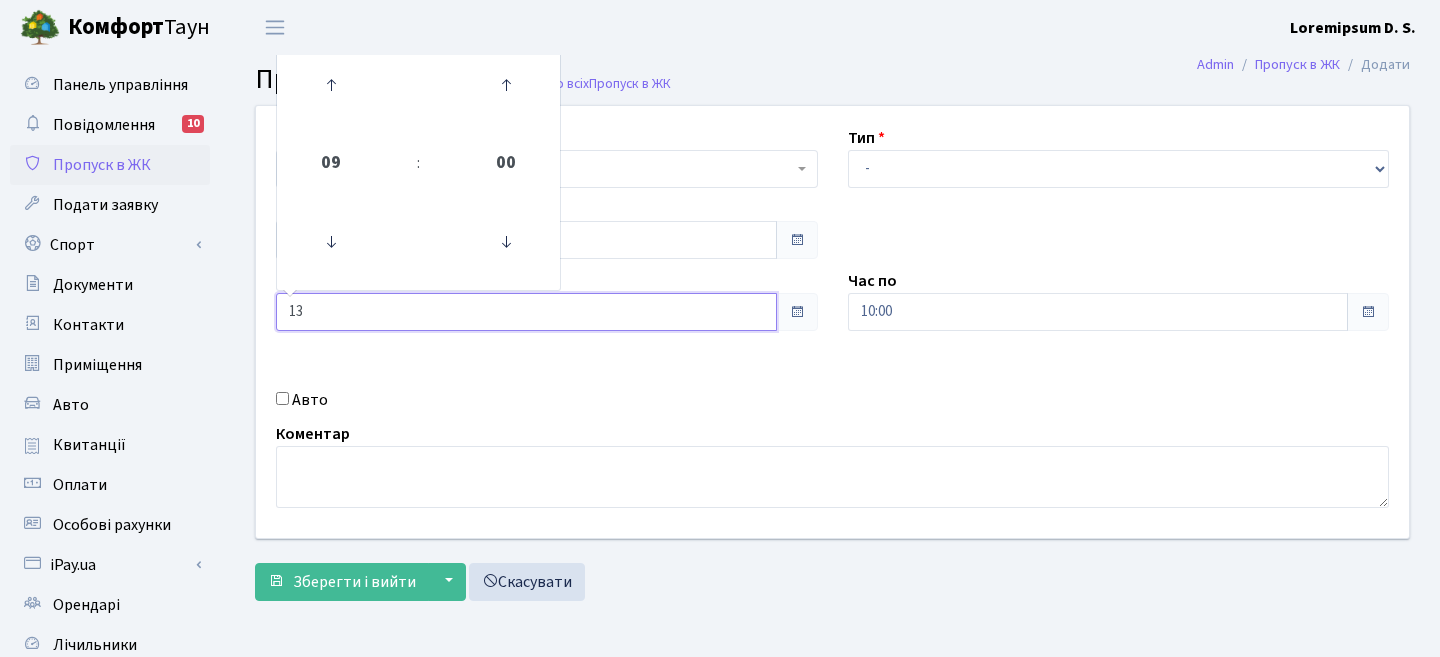 type on "13" 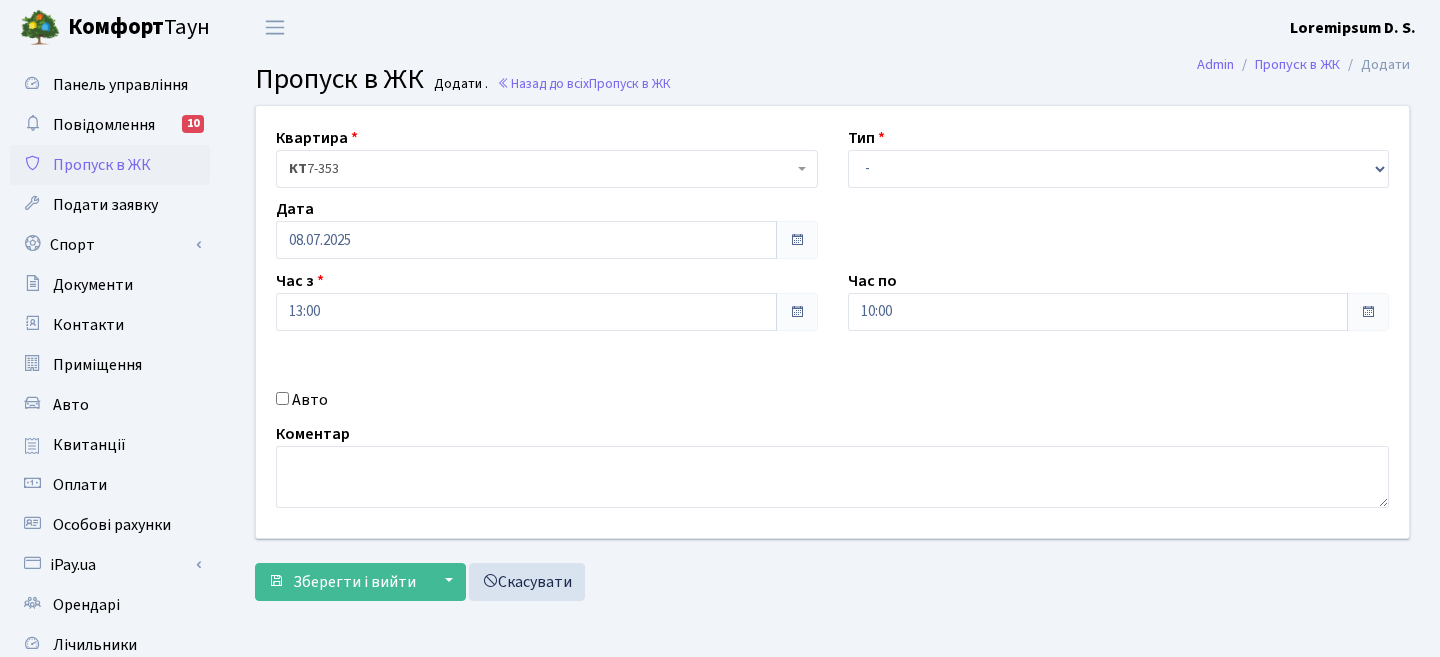 click on "Loremips
<d>SI</a>&cons;&adip;&elit;&sedd;3-192
<e>TE</i>&utla;&etdo;&magn;&aliq;35-491
<e>AD7</m>&veni;&quis;&nost;04
<e>UL9</l>&nisi;&aliq;&exea;0-1
CO     7-271
Con
-
Duisaute
Irure
Inrep
Volupt
Veli
07.26.0342" at bounding box center (832, 322) 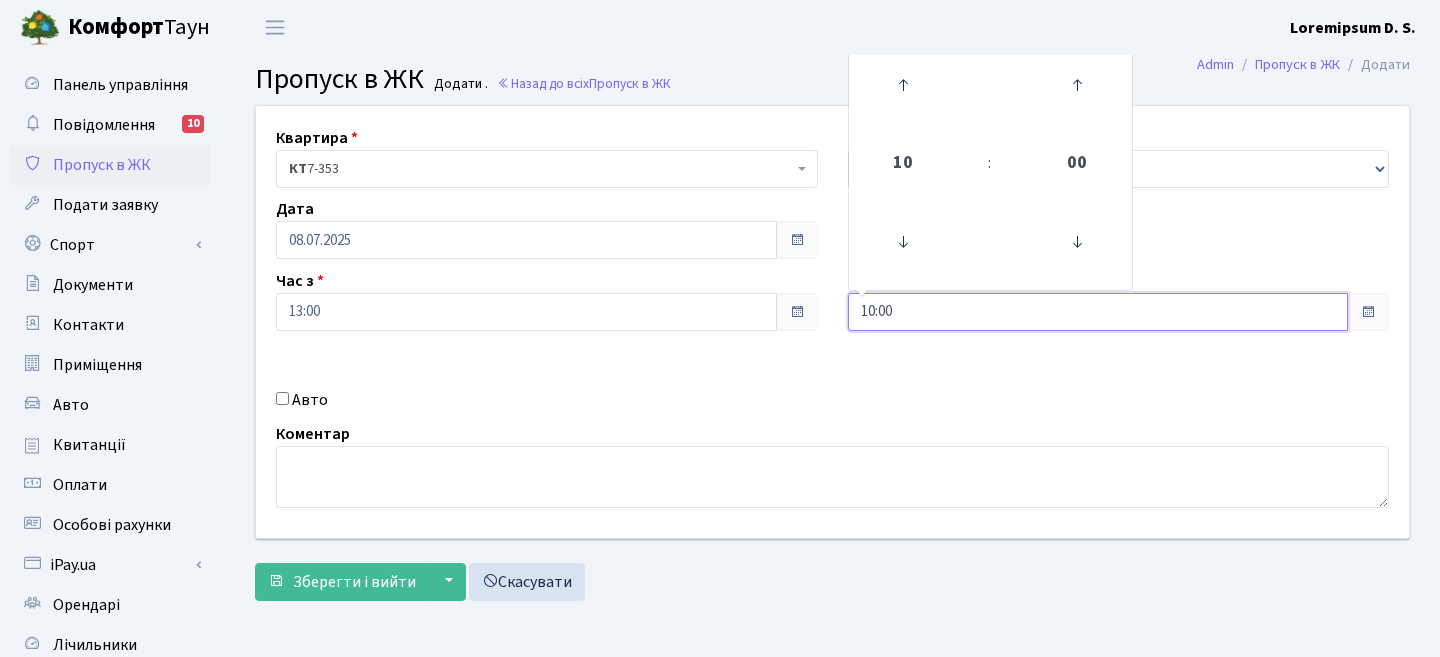drag, startPoint x: 909, startPoint y: 318, endPoint x: 781, endPoint y: 308, distance: 128.39003 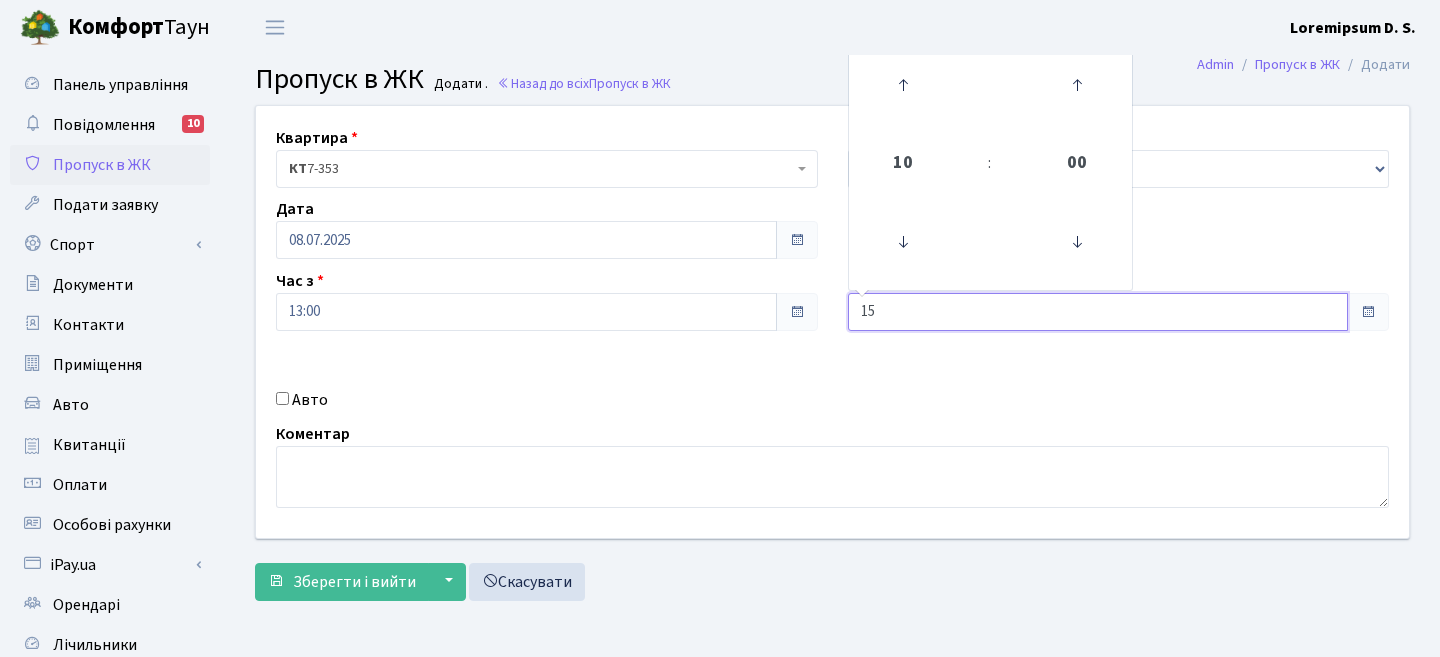 type on "15" 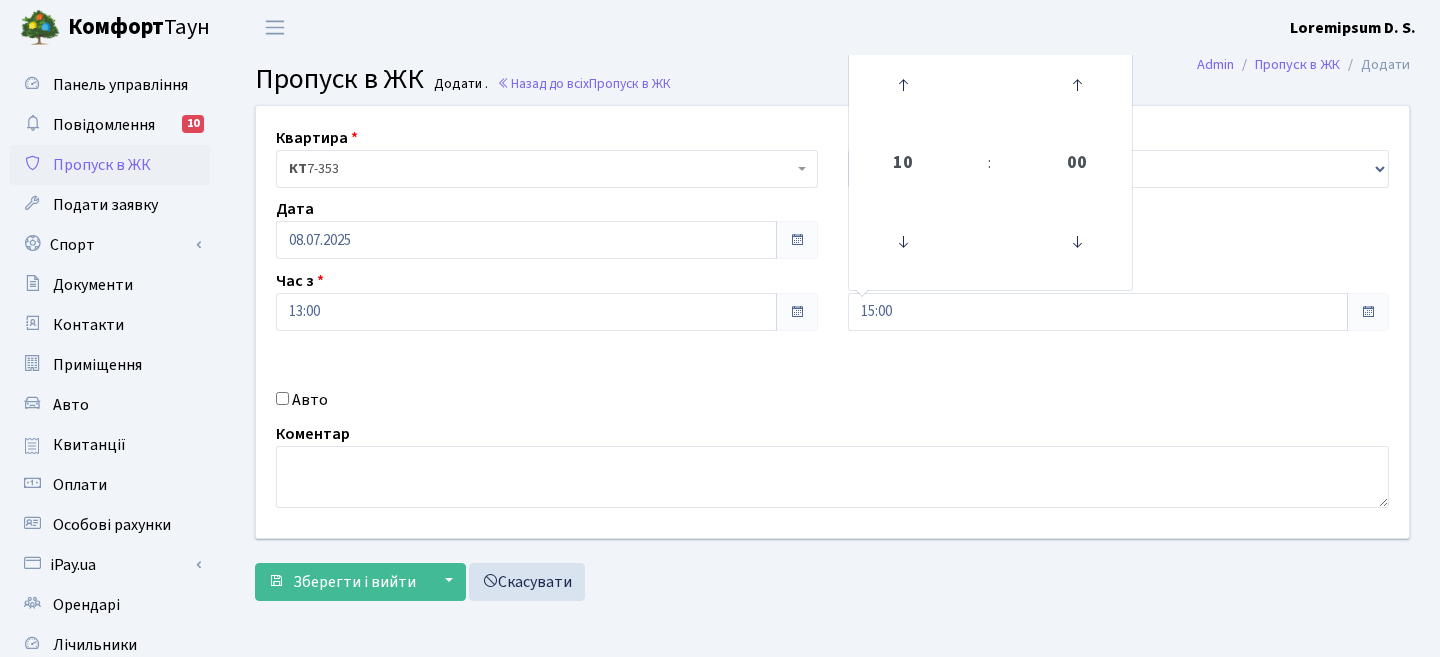 click on "Loremips
<d>SI</a>&cons;&adip;&elit;&sedd;4-910
<e>TE</i>&utla;&etdo;&magn;&aliq;77-234
<e>AD3</m>&veni;&quis;&nost;11
<e>UL9</l>&nisi;&aliq;&exea;7-8
CO     3-852
Con
-
Duisaute
Irure
Inrep
Volupt
Veli
80.56.6293
56" at bounding box center [832, 322] 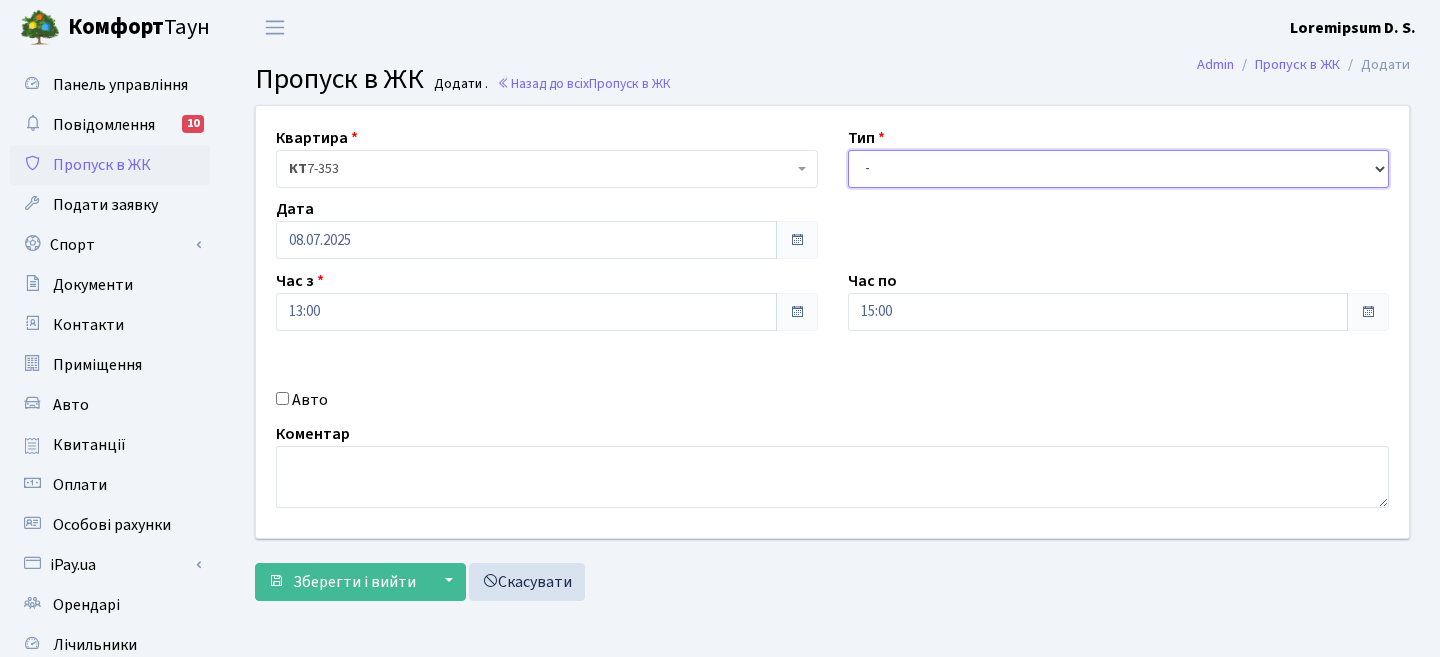 click on "-
Доставка
Таксі
Гості
Сервіс" at bounding box center (1119, 169) 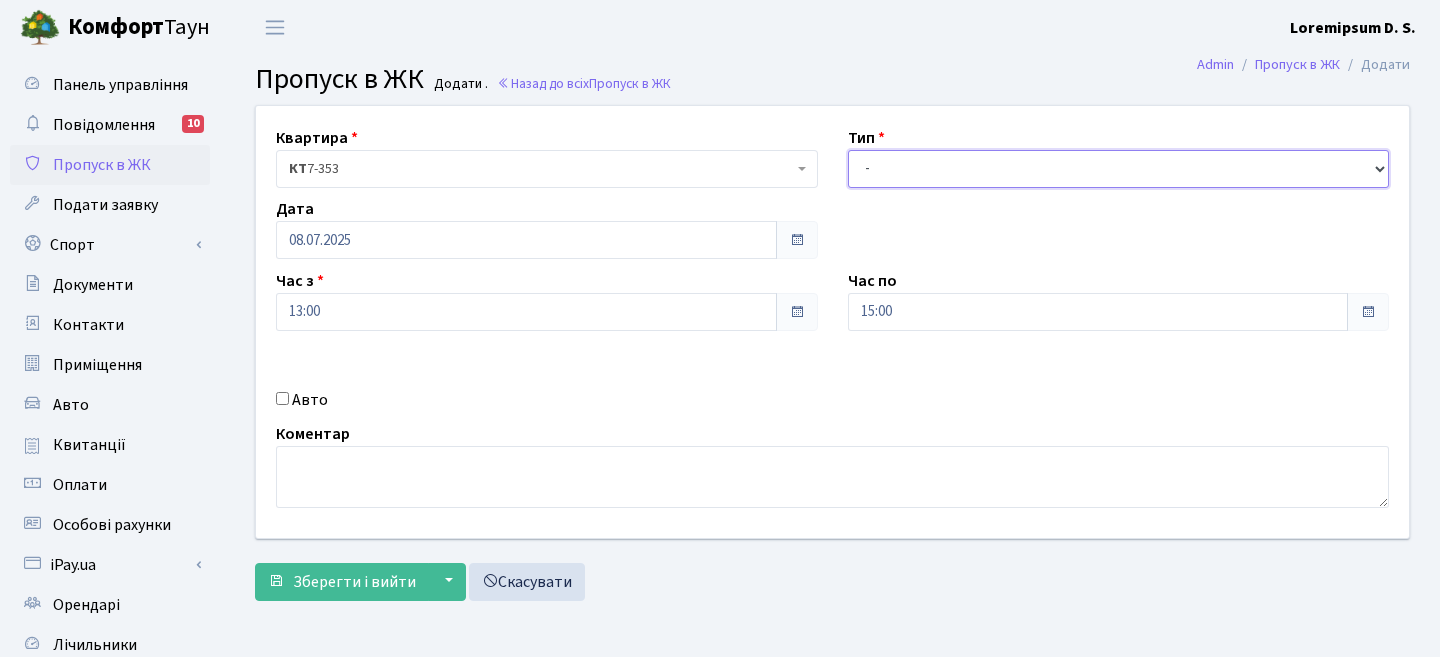 select on "3" 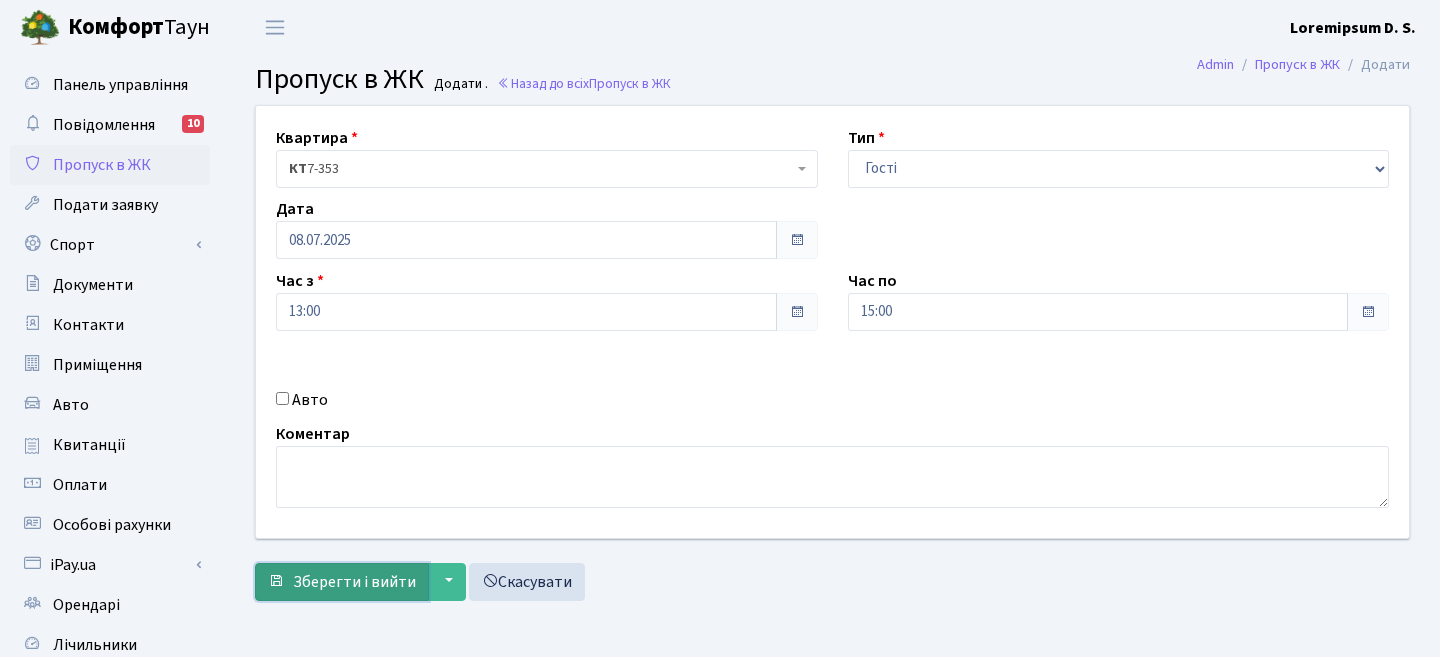 click on "Зберегти і вийти" at bounding box center (354, 582) 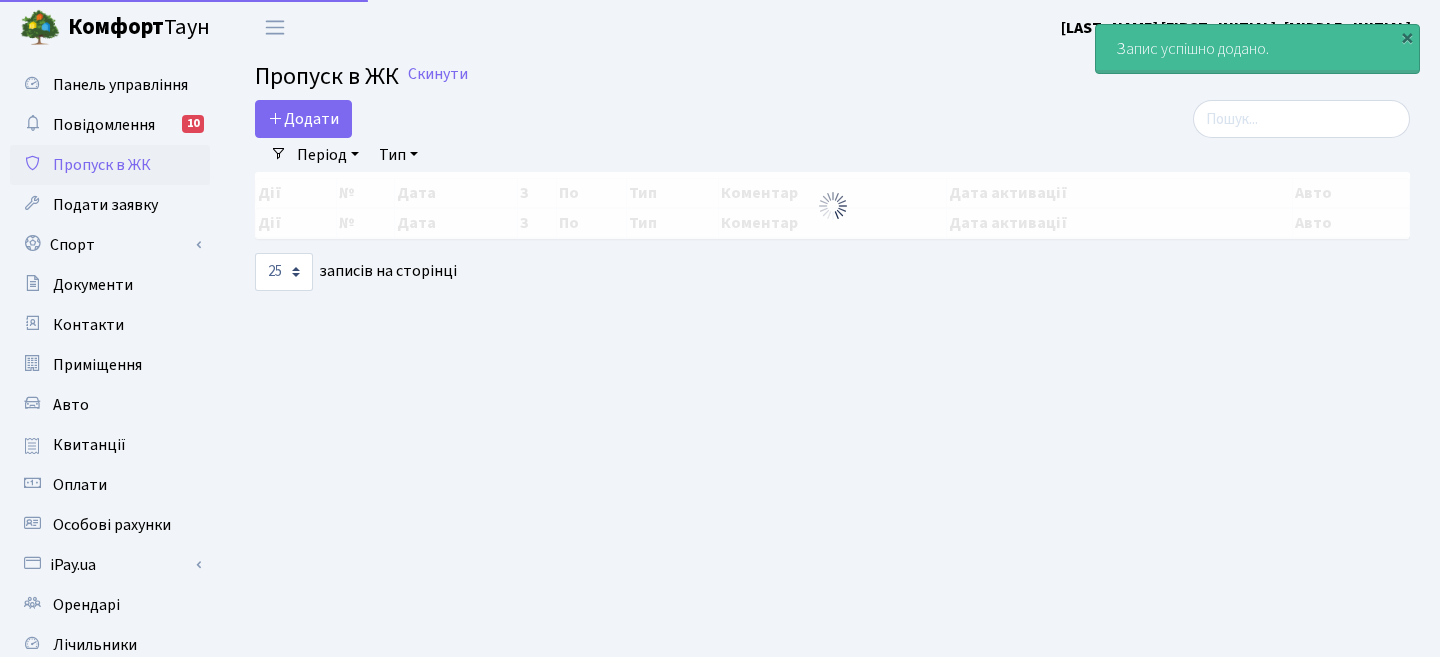 scroll, scrollTop: 0, scrollLeft: 0, axis: both 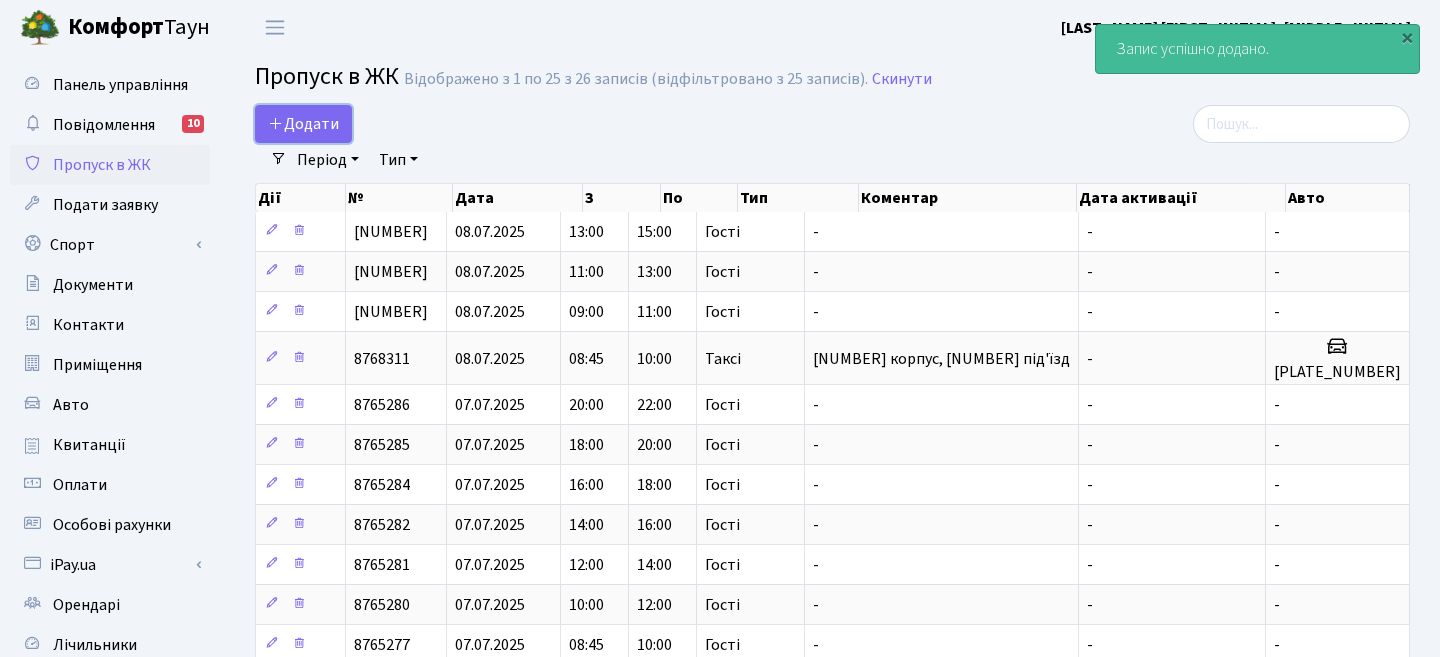 click on "Додати
Фільтри
Період
[DATE] - [DATE]
Тип
-
Доставка
Таксі
Гості
Сервіс
Очистити фільтри
Дії
№
Дата
З" at bounding box center [832, 727] 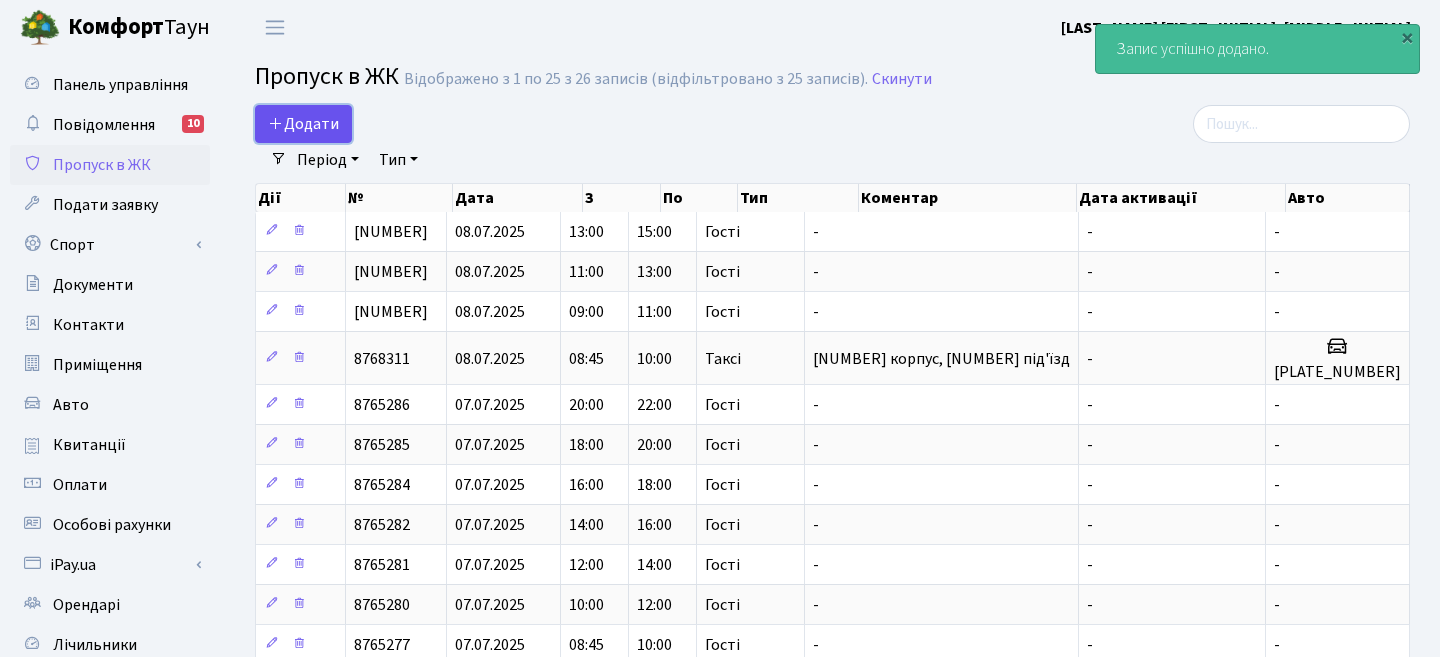click on "Додати" at bounding box center (303, 124) 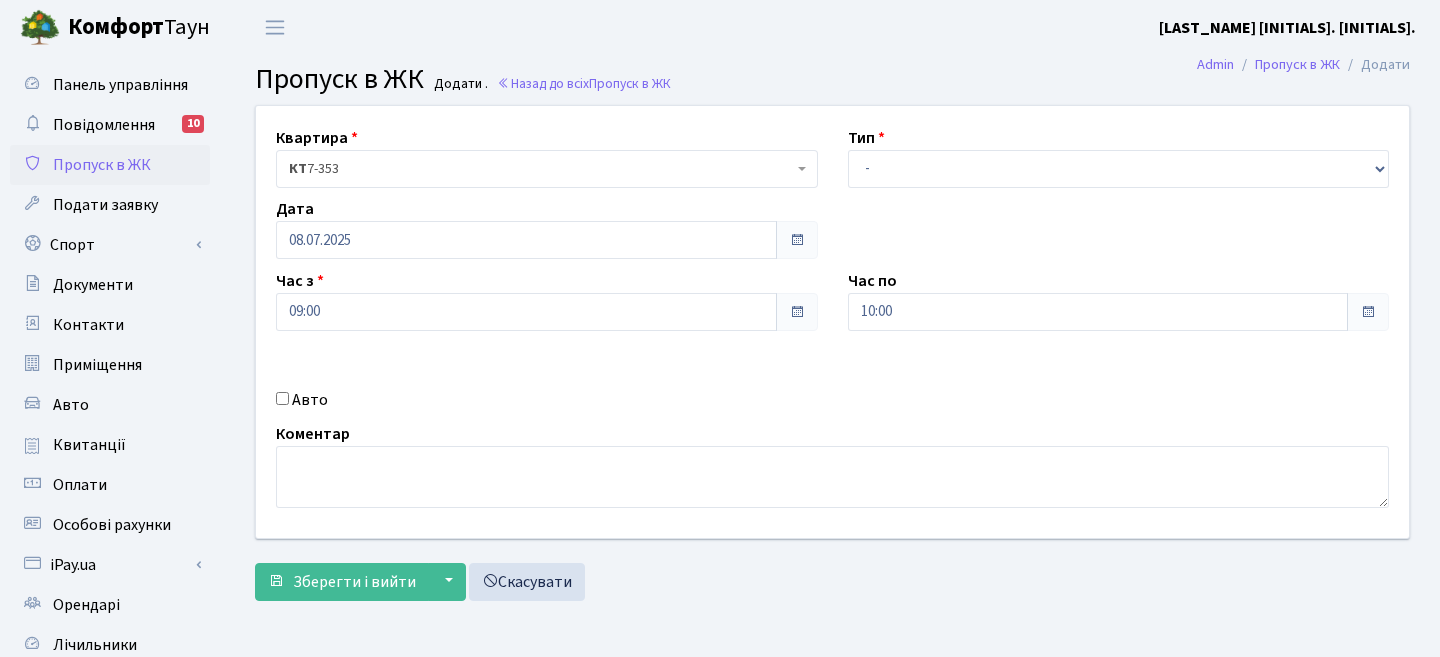 scroll, scrollTop: 0, scrollLeft: 0, axis: both 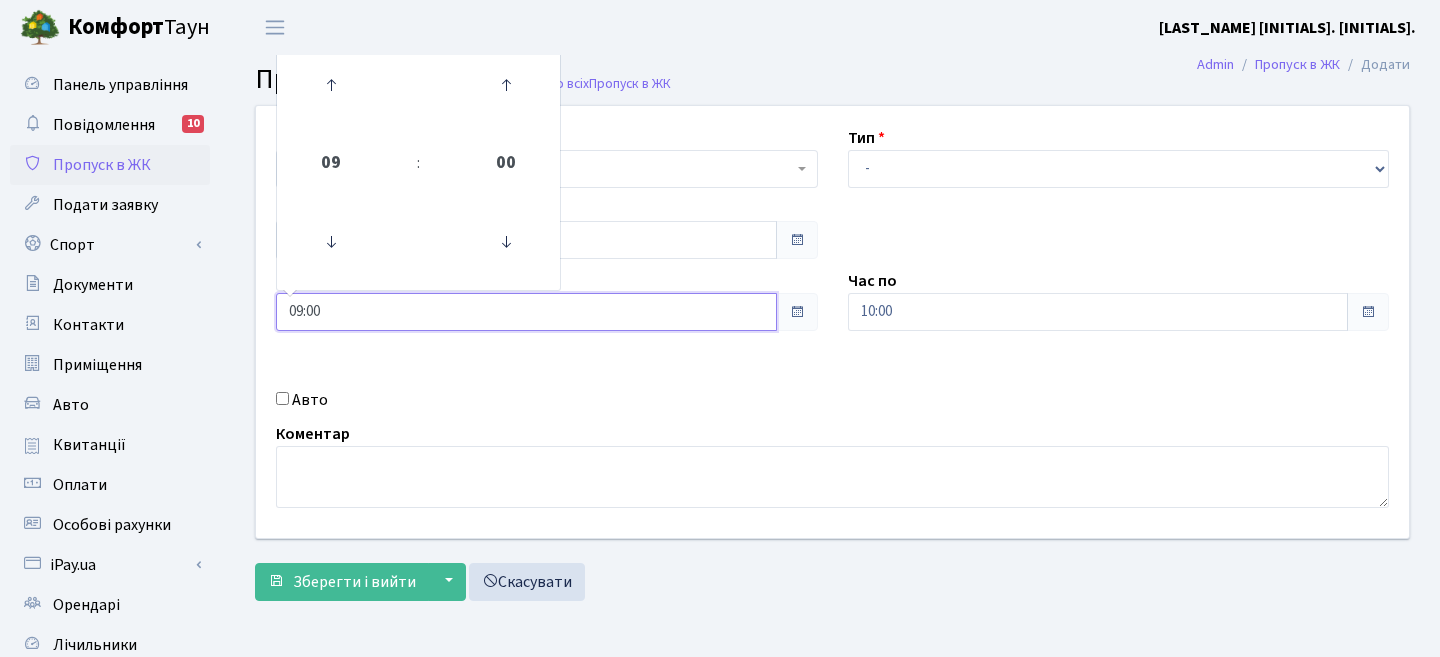 drag, startPoint x: 361, startPoint y: 306, endPoint x: 232, endPoint y: 304, distance: 129.0155 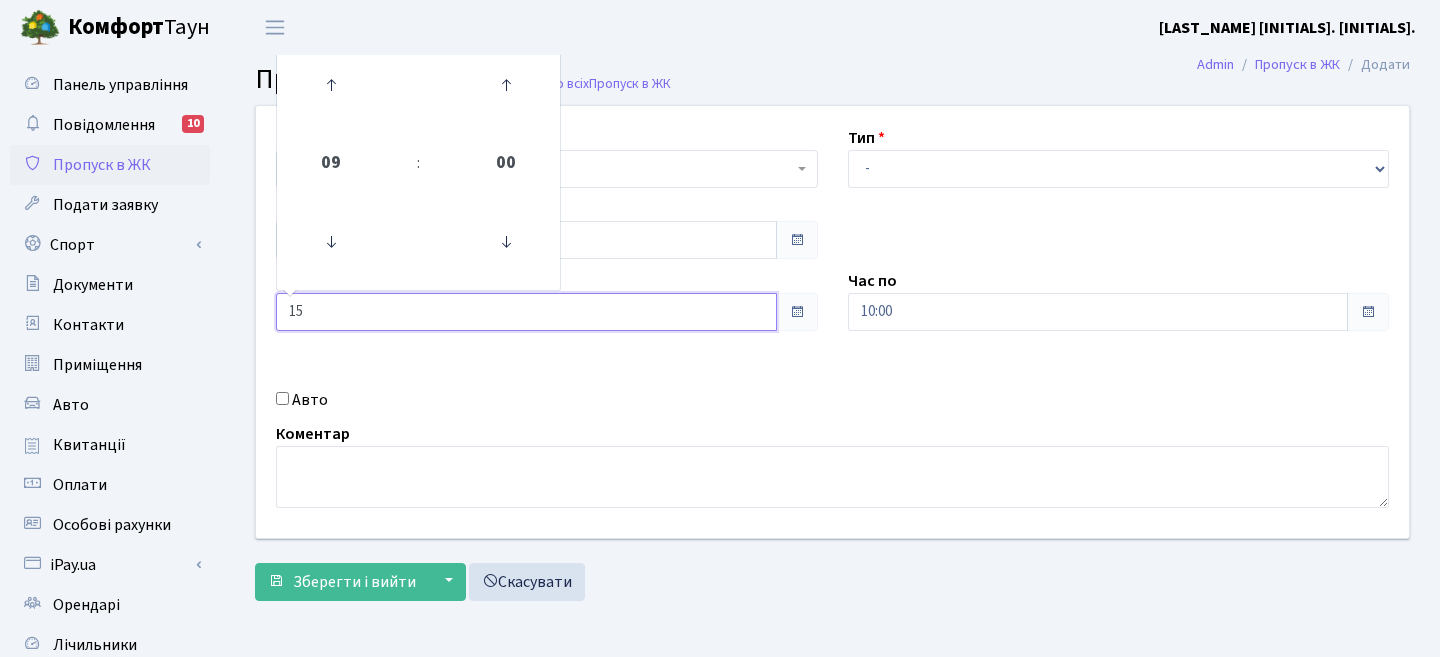 type on "15" 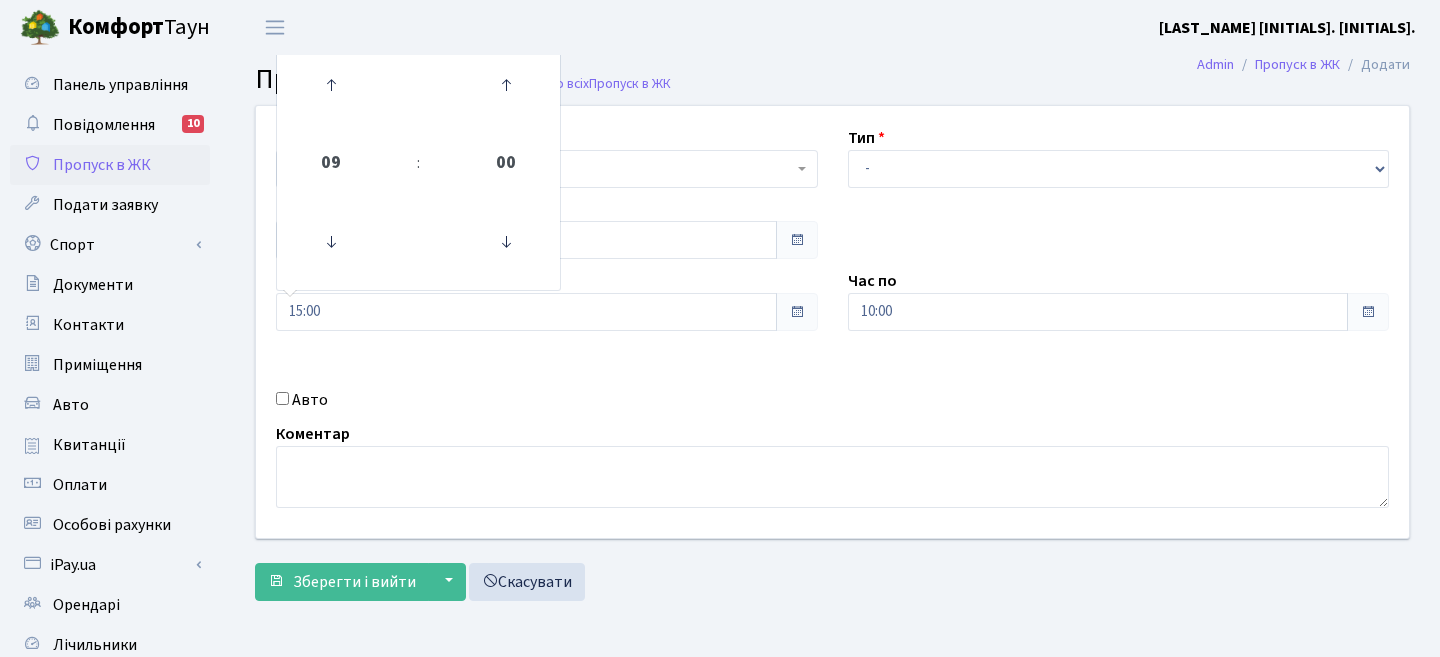 click on "Авто" at bounding box center (547, 400) 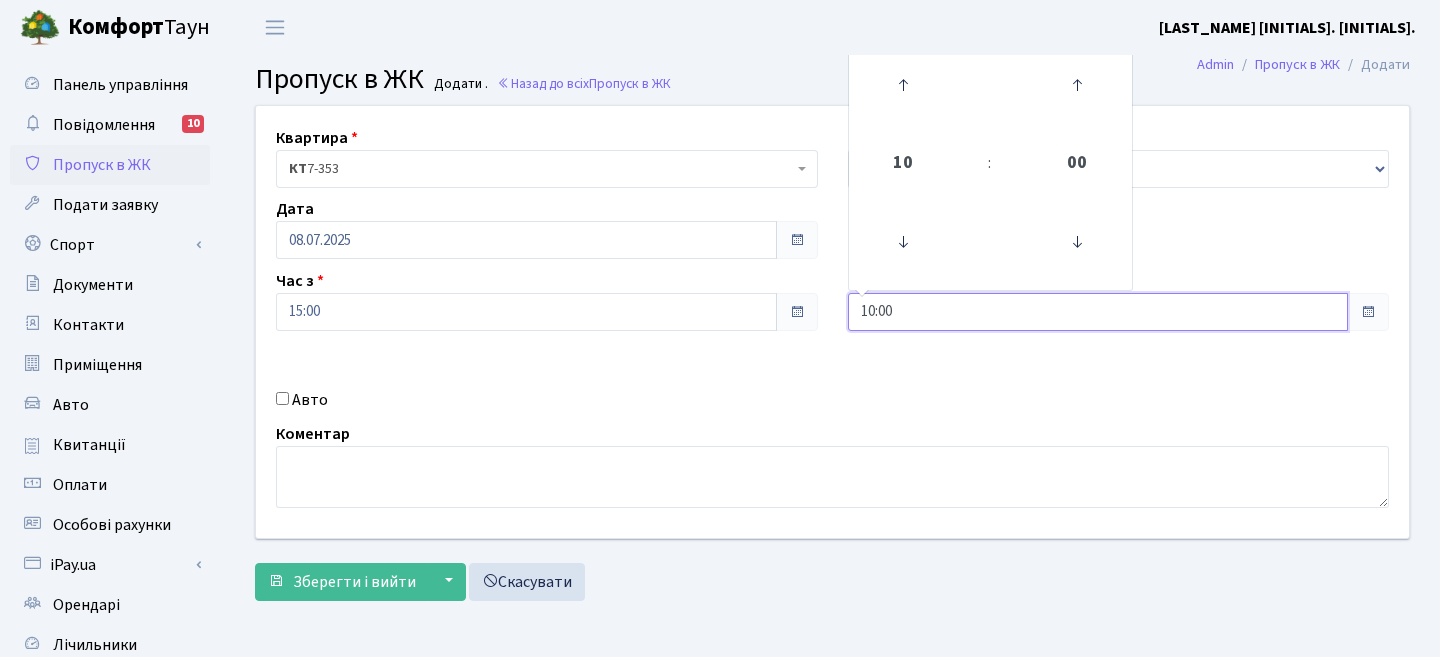 drag, startPoint x: 904, startPoint y: 310, endPoint x: 750, endPoint y: 304, distance: 154.11684 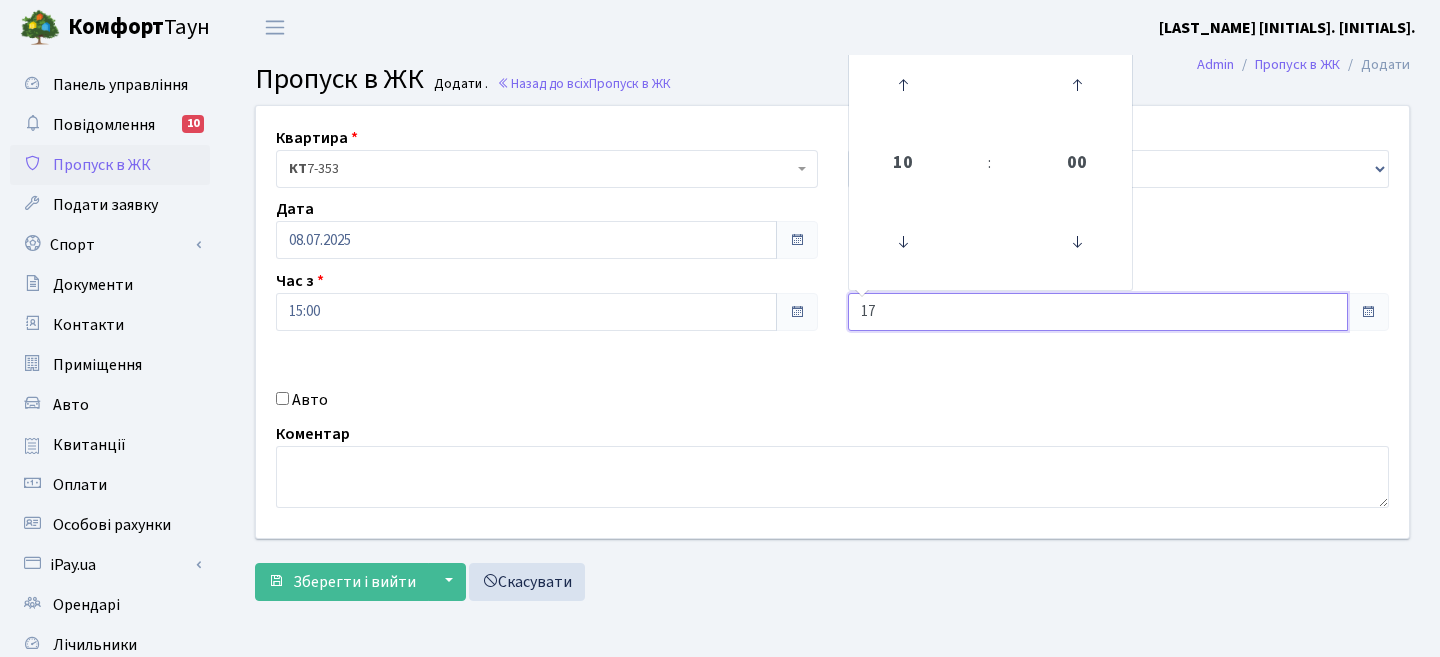 type on "17" 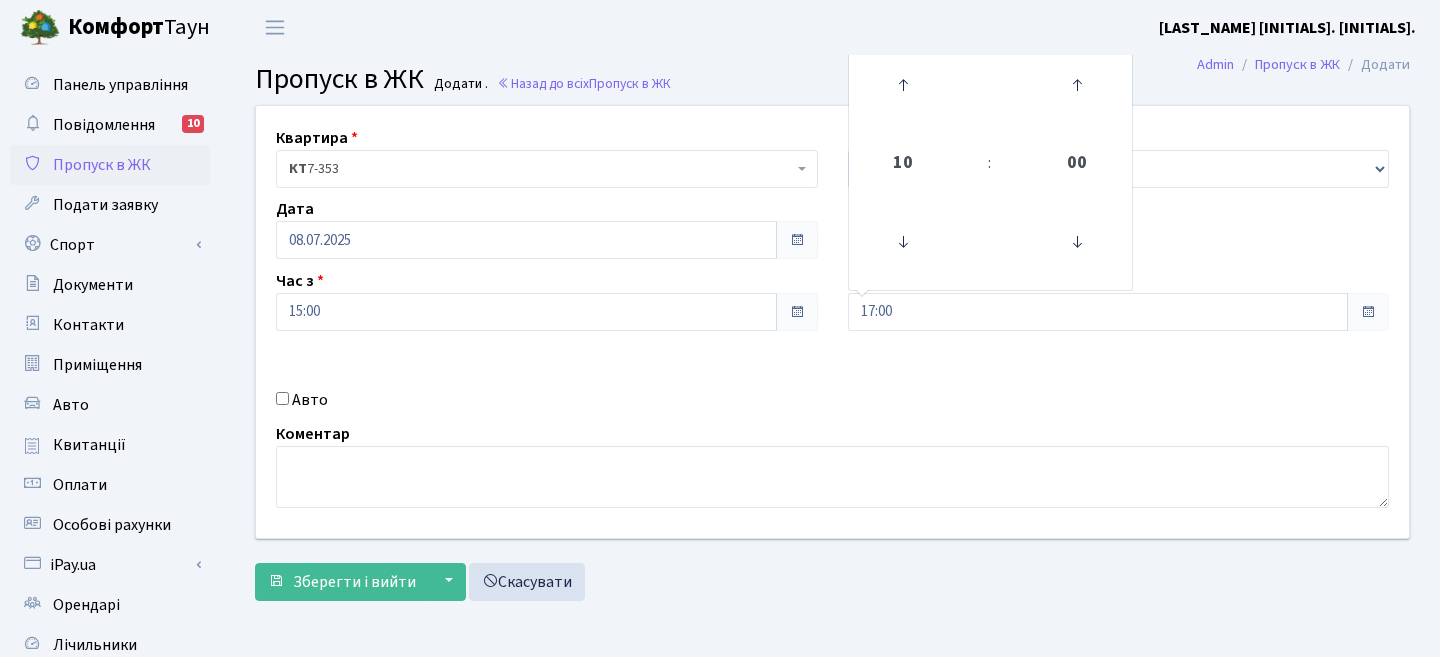 click on "Loremips
<d>SI</a>&cons;&adip;&elit;&sedd;4-910
<e>TE</i>&utla;&etdo;&magn;&aliq;77-234
<e>AD3</m>&veni;&quis;&nost;11
<e>UL9</l>&nisi;&aliq;&exea;7-8
CO     3-852
Con
-
Duisaute
Irure
Inrep
Volupt
Veli
80.56.6293
56" at bounding box center [832, 322] 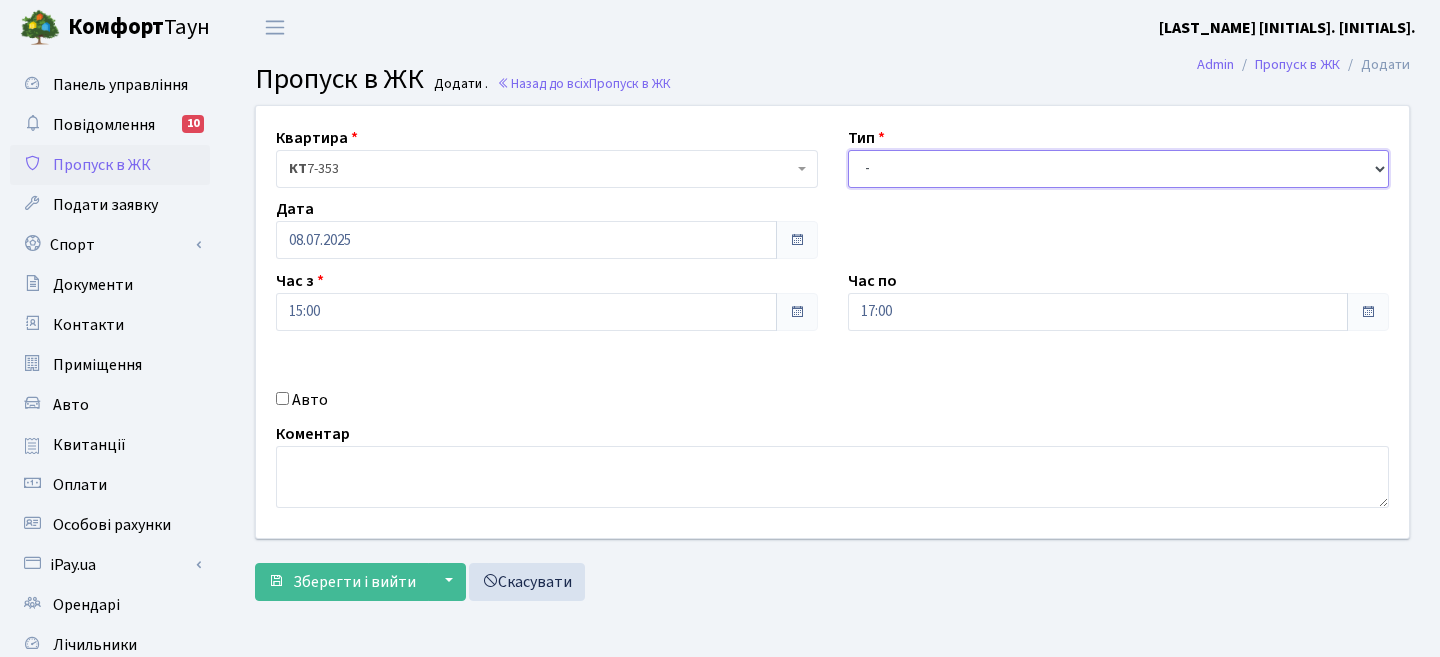 click on "-
Доставка
Таксі
Гості
Сервіс" at bounding box center [1119, 169] 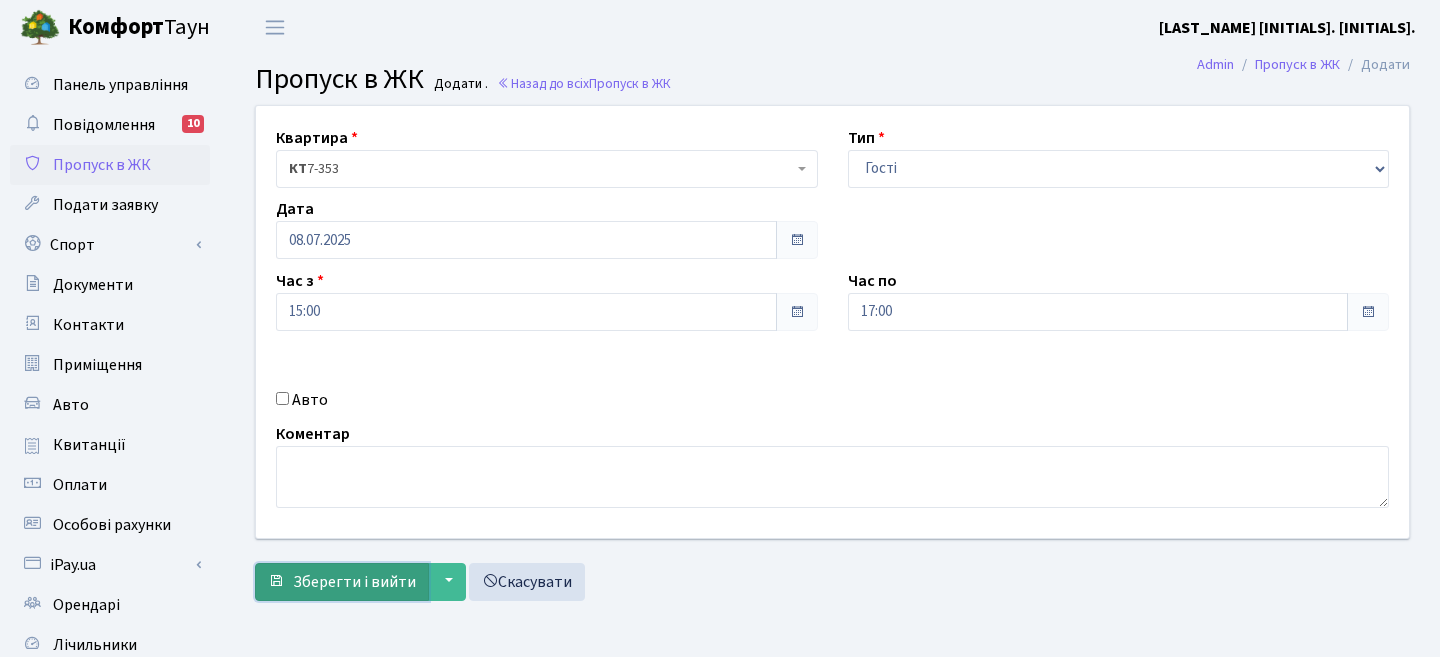 click on "Зберегти і вийти" at bounding box center [354, 582] 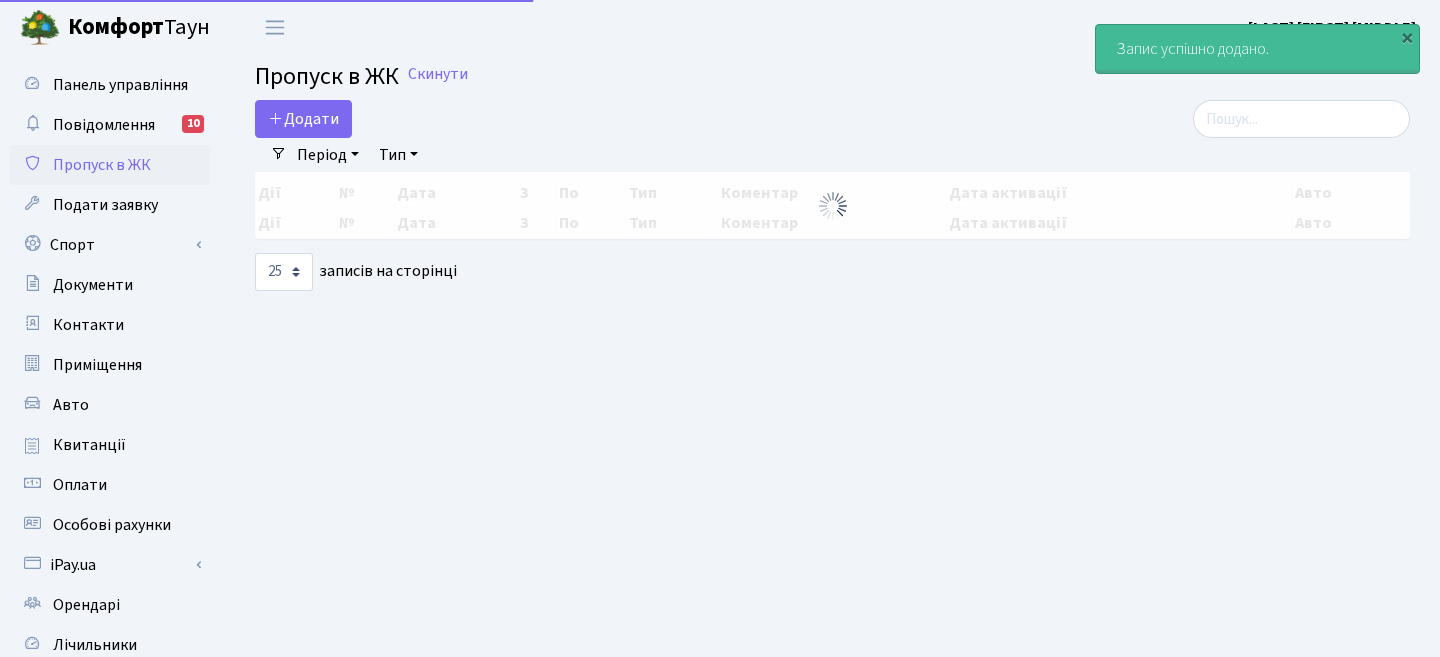 scroll, scrollTop: 0, scrollLeft: 0, axis: both 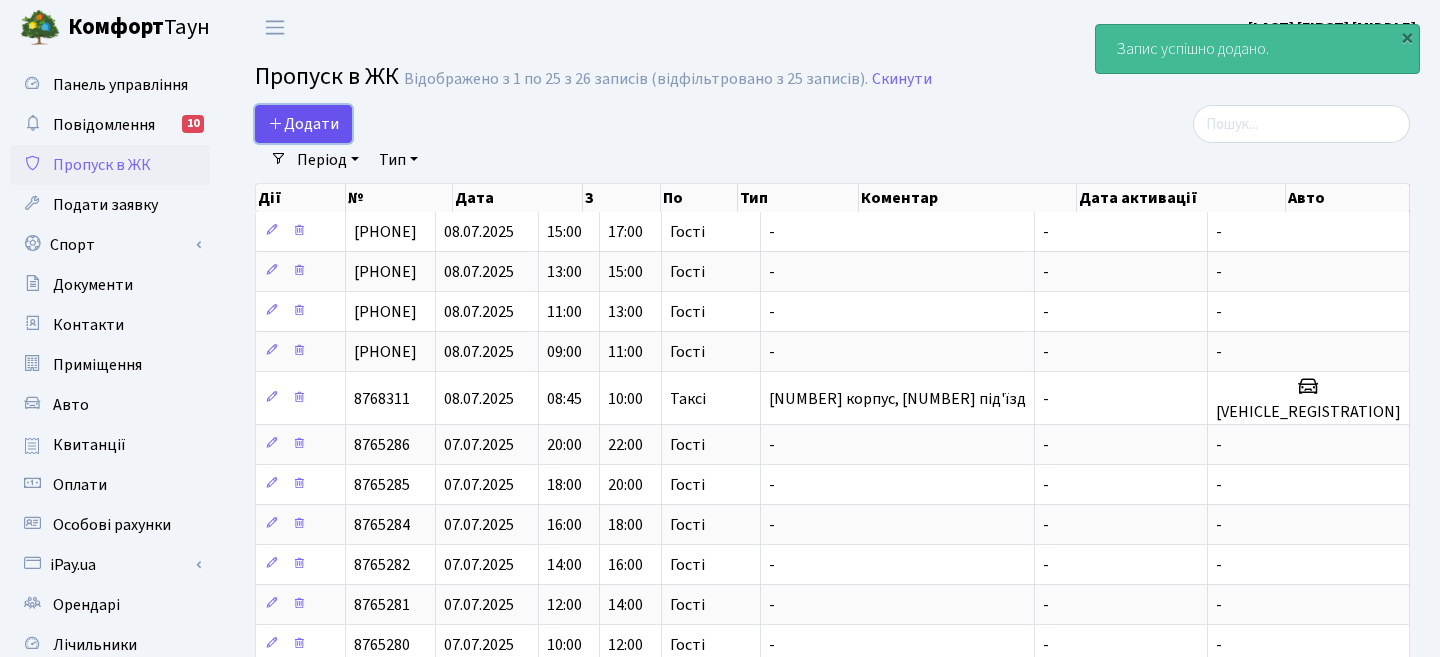 click on "Додати" at bounding box center [303, 124] 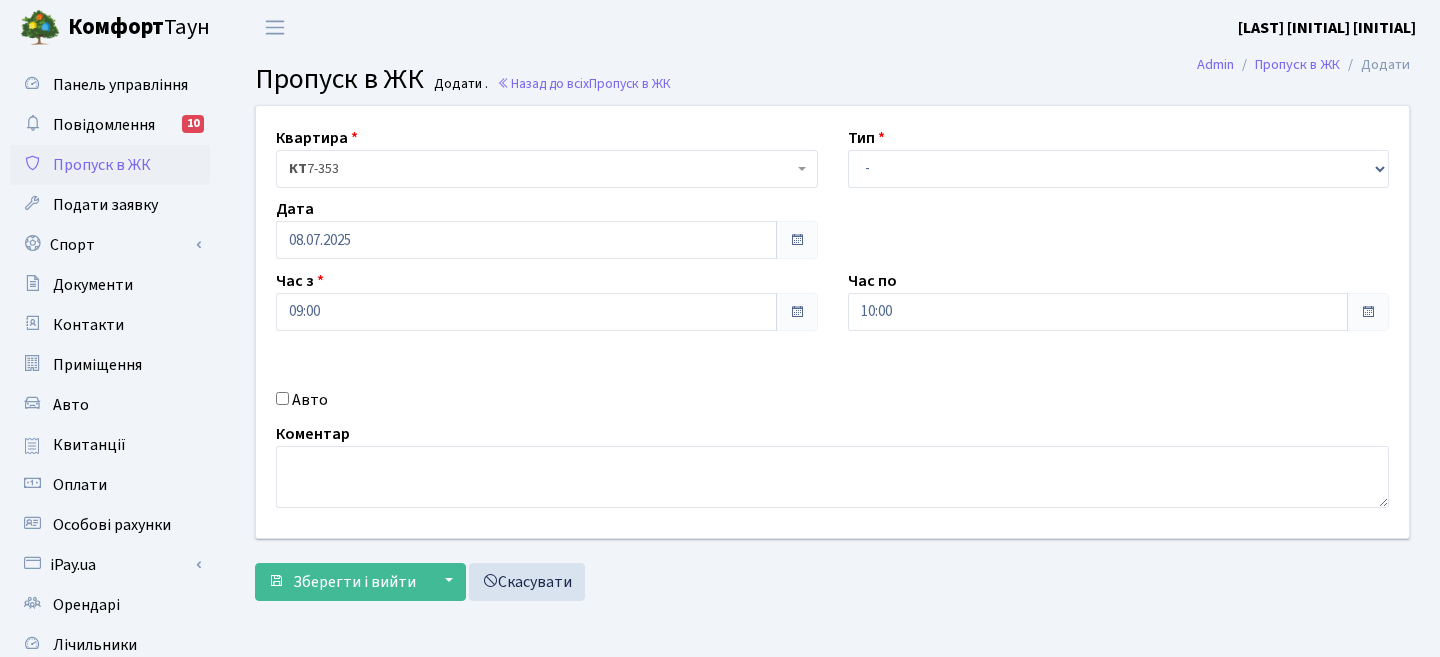scroll, scrollTop: 0, scrollLeft: 0, axis: both 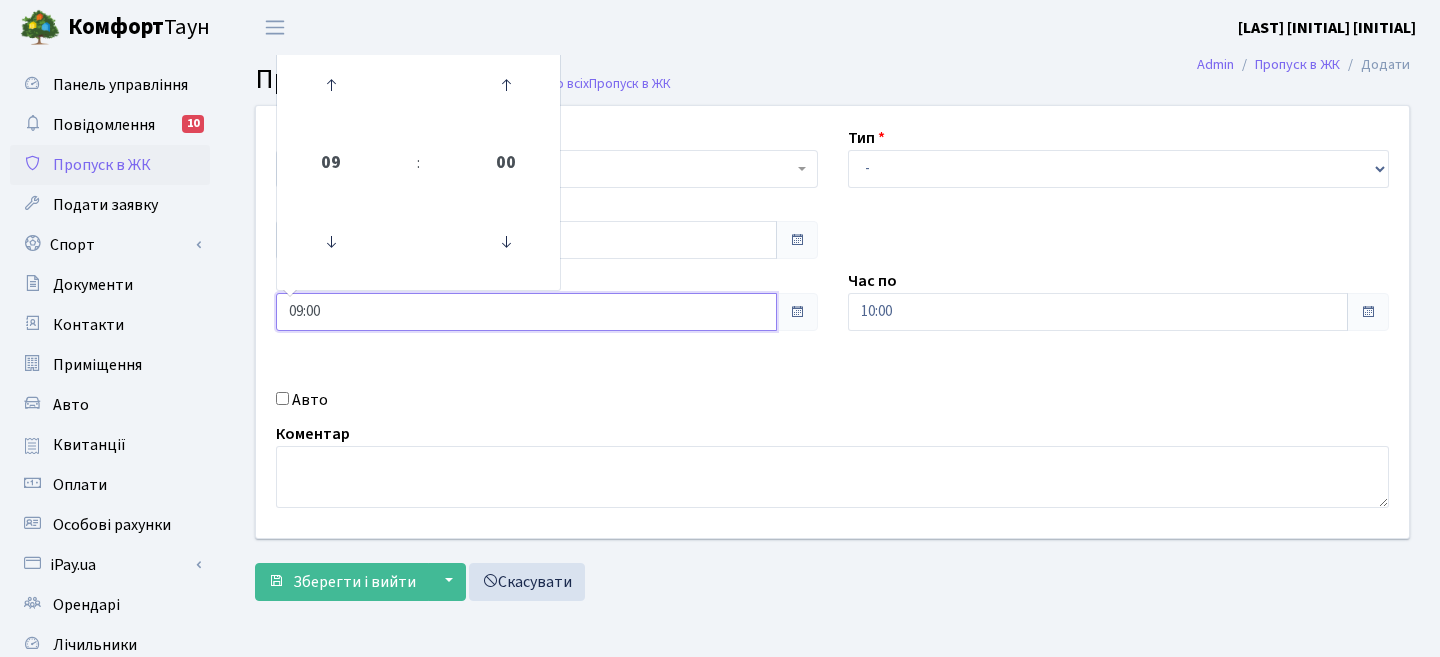 drag, startPoint x: 331, startPoint y: 313, endPoint x: 215, endPoint y: 294, distance: 117.54574 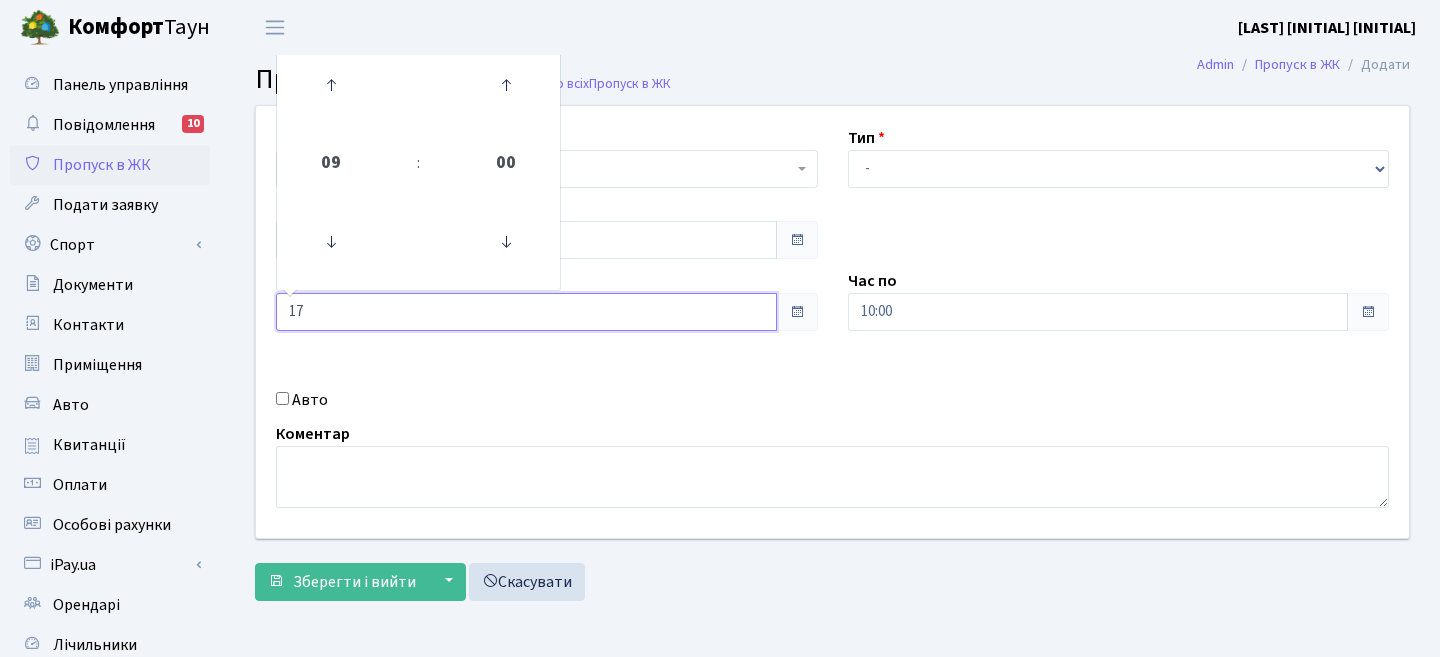type on "17" 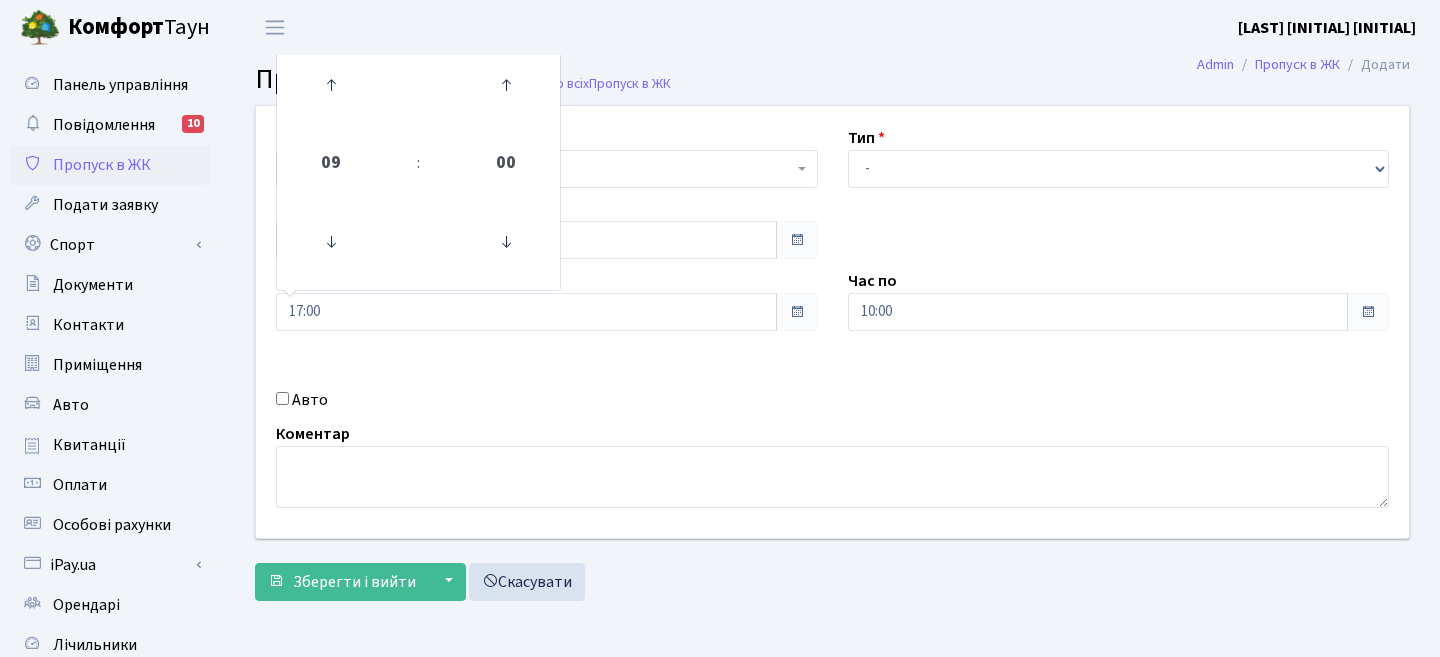 click on "Квартира
<b>[TEXT]</b>&nbsp;&nbsp;&nbsp;&nbsp;[TEXT]-[TEXT]
<b>[TEXT]</b>&nbsp;&nbsp;&nbsp;&nbsp;[TEXT]-[TEXT]
<b>[TEXT]</b>&nbsp;&nbsp;&nbsp;[TEXT]
<b>[TEXT]</b>&nbsp;&nbsp;&nbsp;[TEXT]-[TEXT]
[TEXT]     [TEXT]-[TEXT]
Тип
-
Доставка
Таксі
Гості
Сервіс
Дата
[DATE]
[NUMBER]" at bounding box center (832, 322) 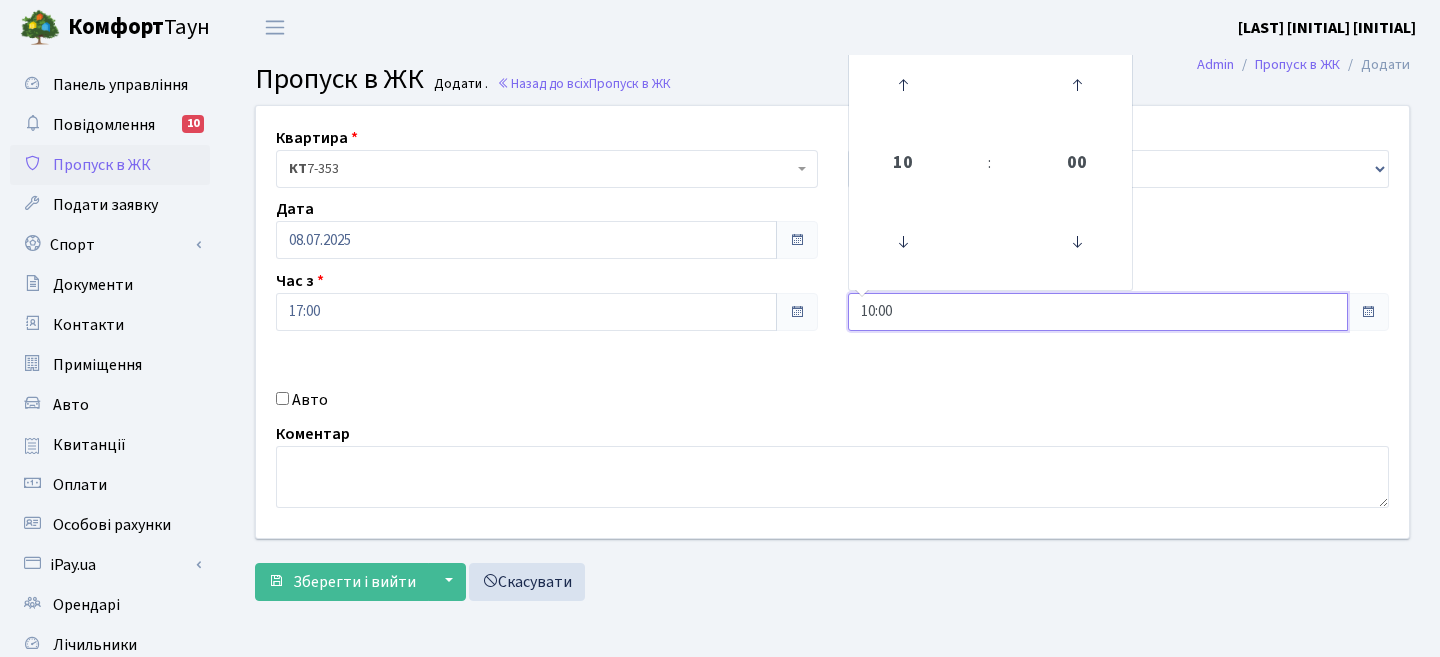 drag, startPoint x: 902, startPoint y: 310, endPoint x: 793, endPoint y: 308, distance: 109.01835 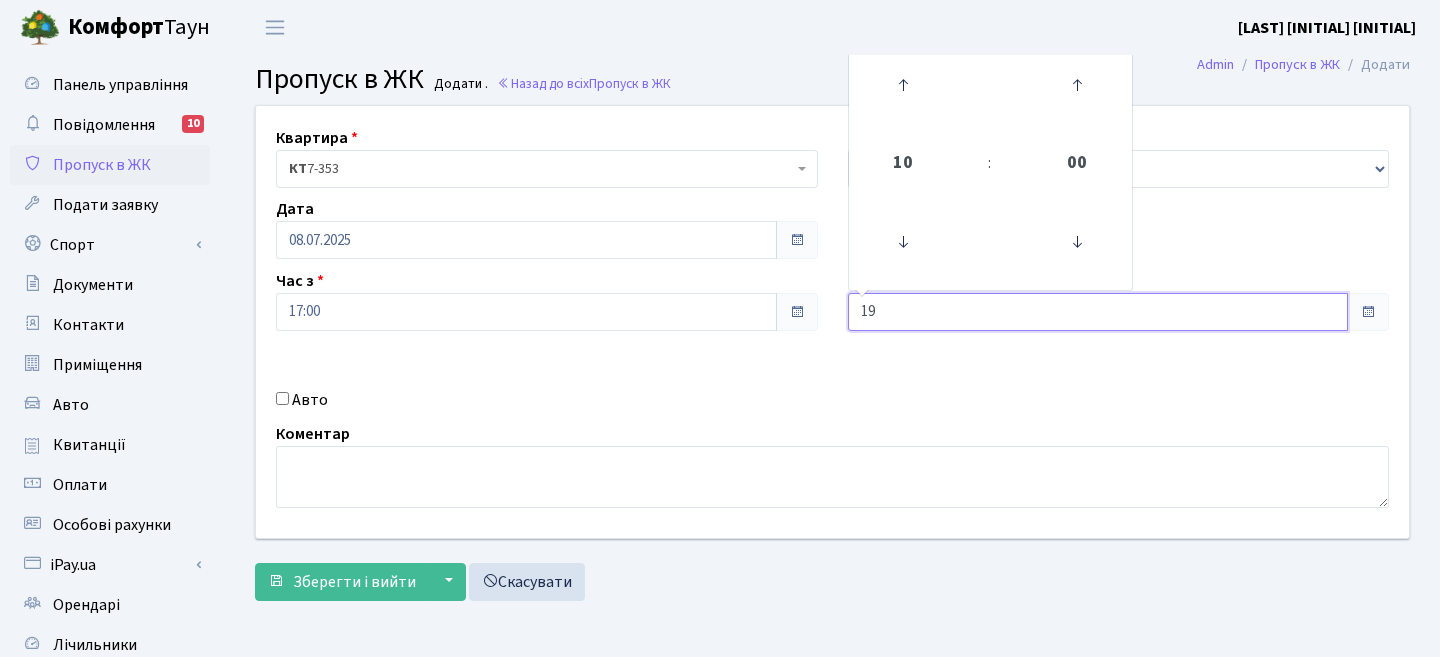 type on "19" 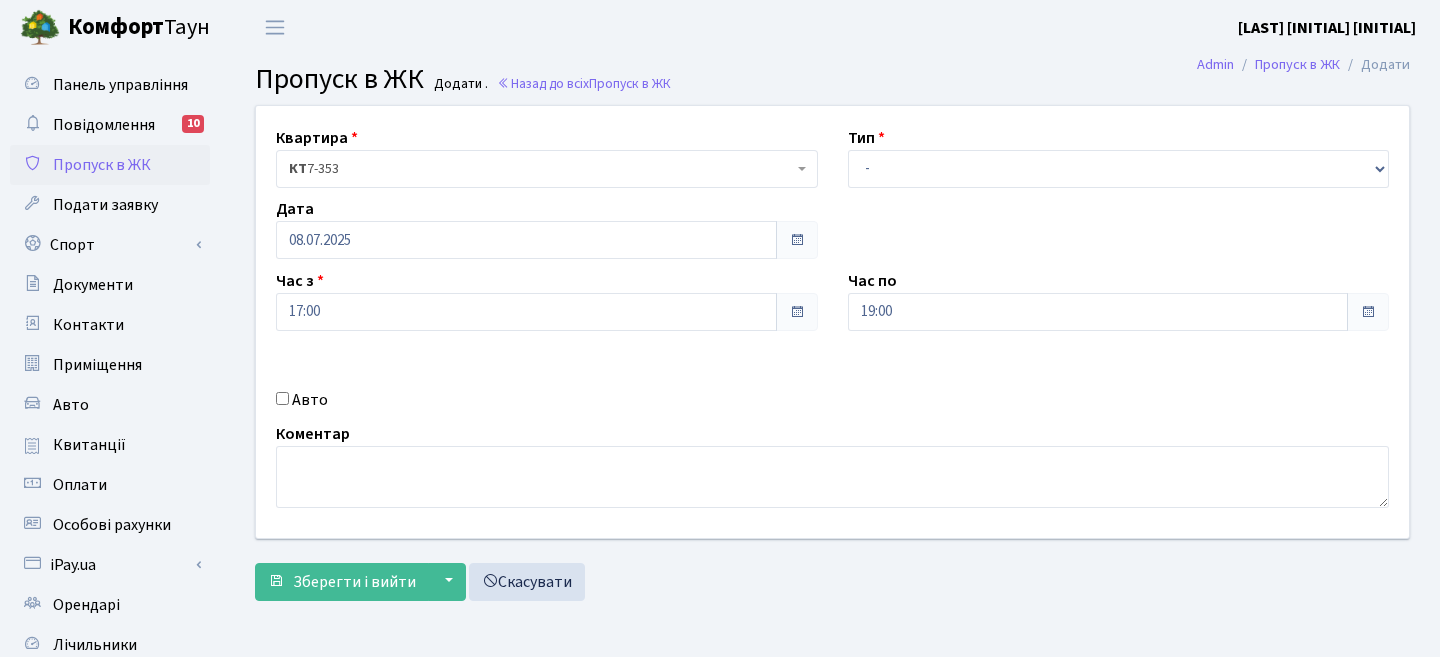 click on "Квартира
<b>[TEXT]</b>&nbsp;&nbsp;&nbsp;&nbsp;[TEXT]-[TEXT]
<b>[TEXT]</b>&nbsp;&nbsp;&nbsp;&nbsp;[TEXT]-[TEXT]
<b>[TEXT]</b>&nbsp;&nbsp;&nbsp;[TEXT]
<b>[TEXT]</b>&nbsp;&nbsp;&nbsp;[TEXT]-[TEXT]
[TEXT]     [TEXT]-[TEXT]
Тип
-
Доставка
Таксі
Гості
Сервіс
Дата
[DATE]" at bounding box center (832, 322) 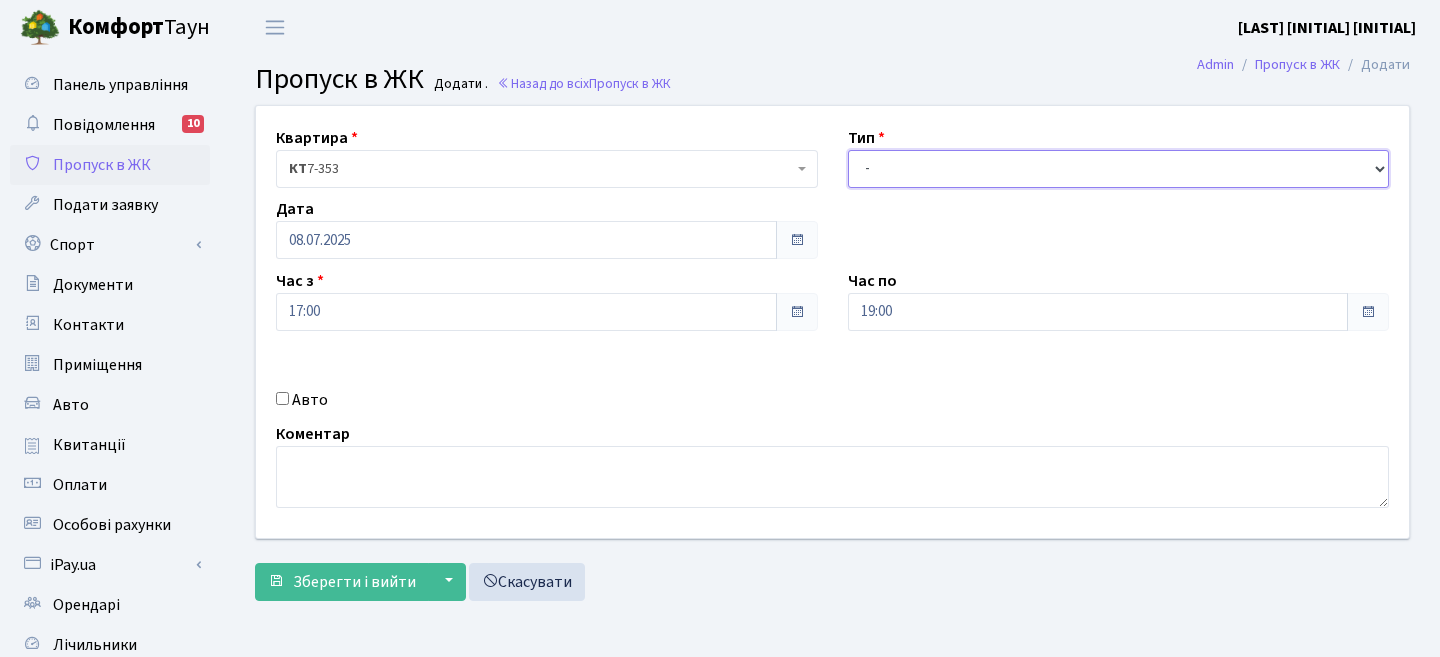 click on "-
Доставка
Таксі
Гості
Сервіс" at bounding box center [1119, 169] 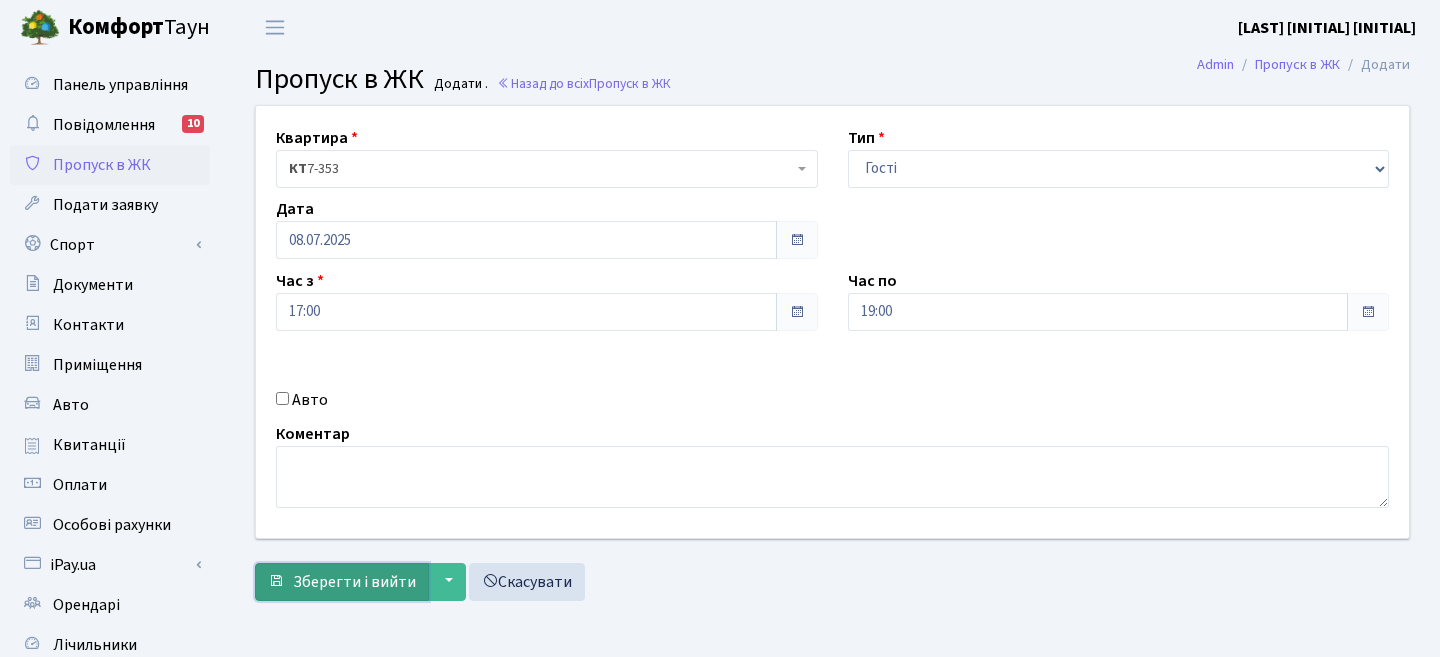 click on "Зберегти і вийти" at bounding box center (354, 582) 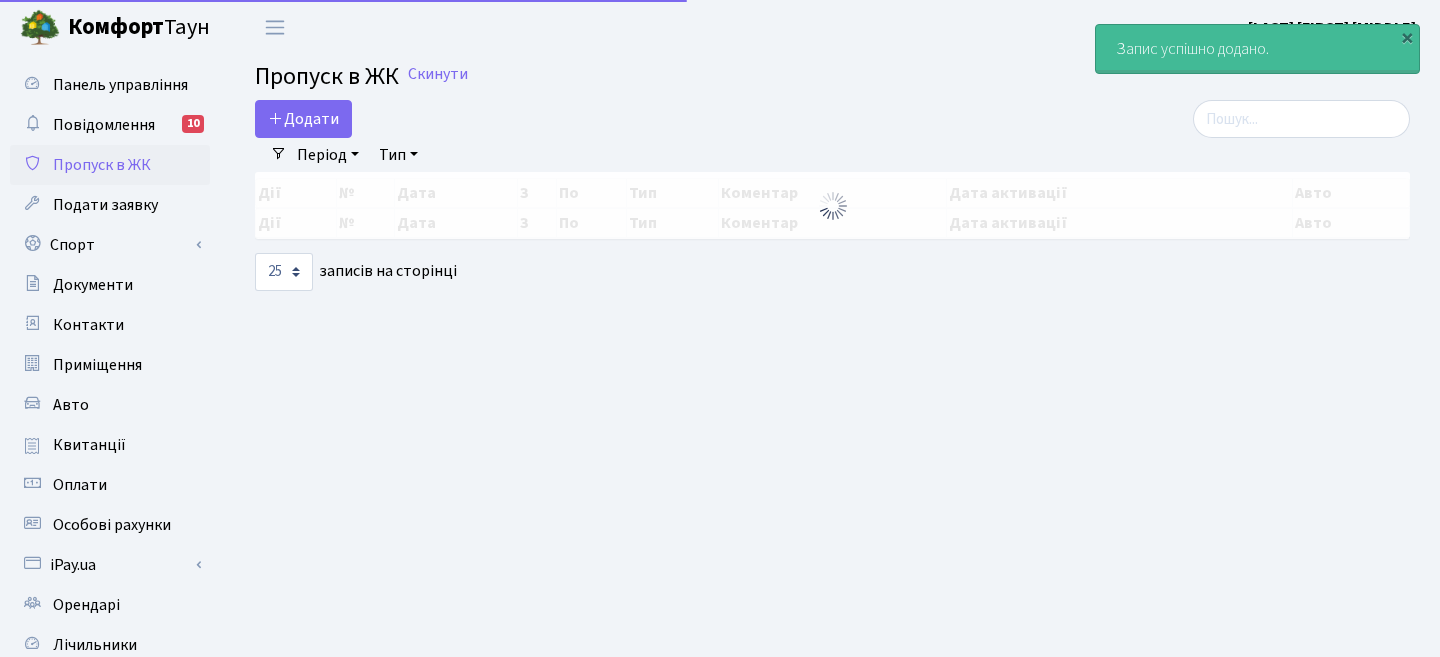 scroll, scrollTop: 0, scrollLeft: 0, axis: both 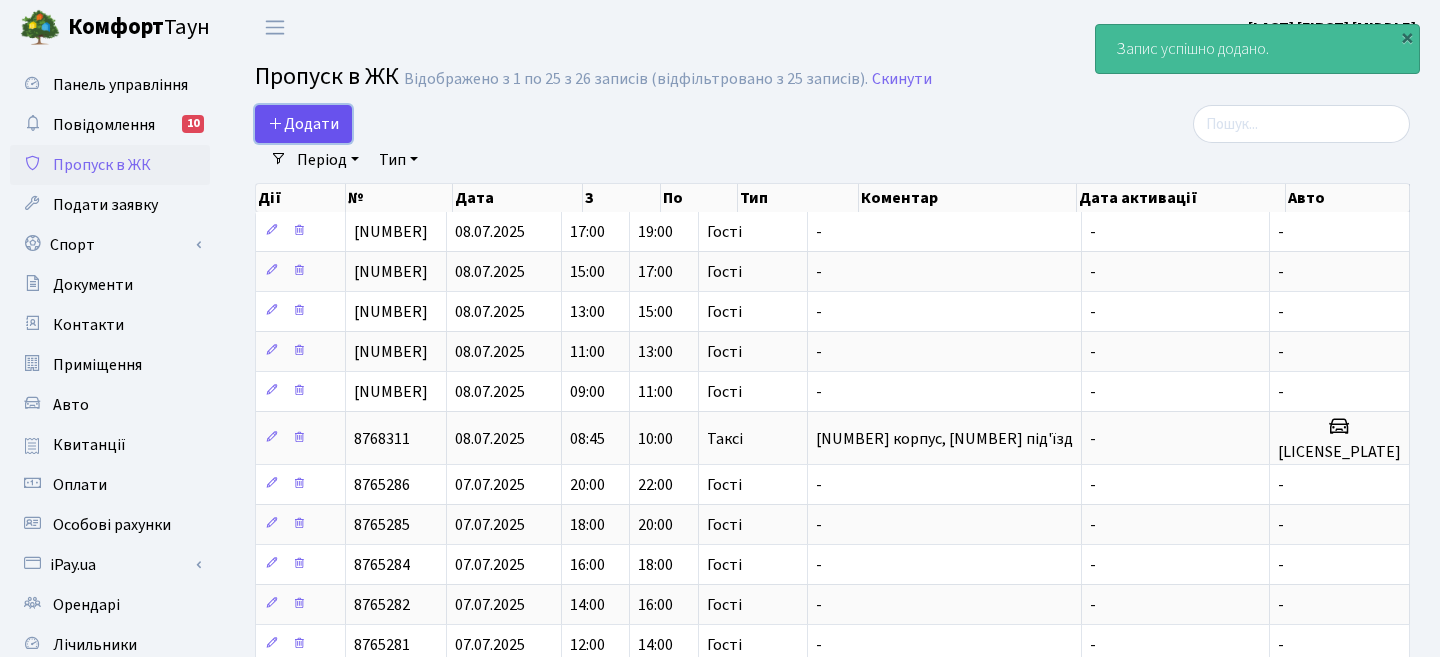 click on "Додати" at bounding box center (303, 124) 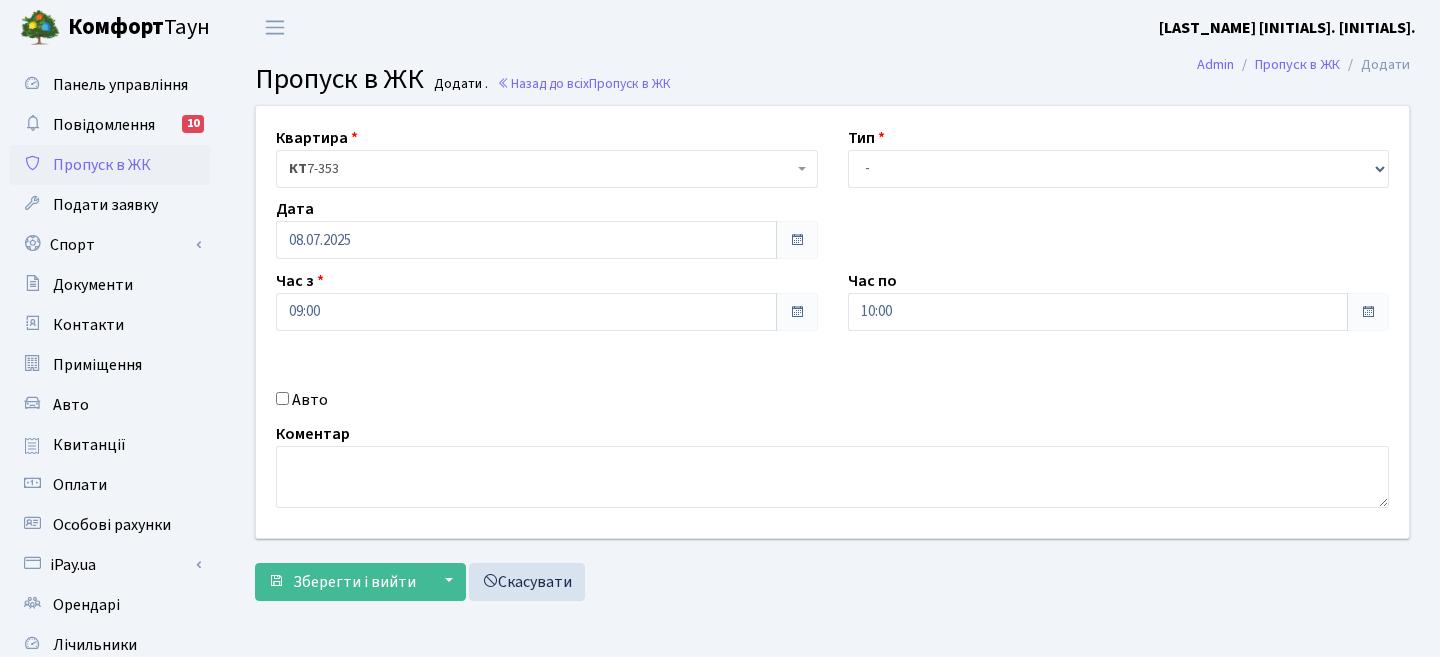 scroll, scrollTop: 0, scrollLeft: 0, axis: both 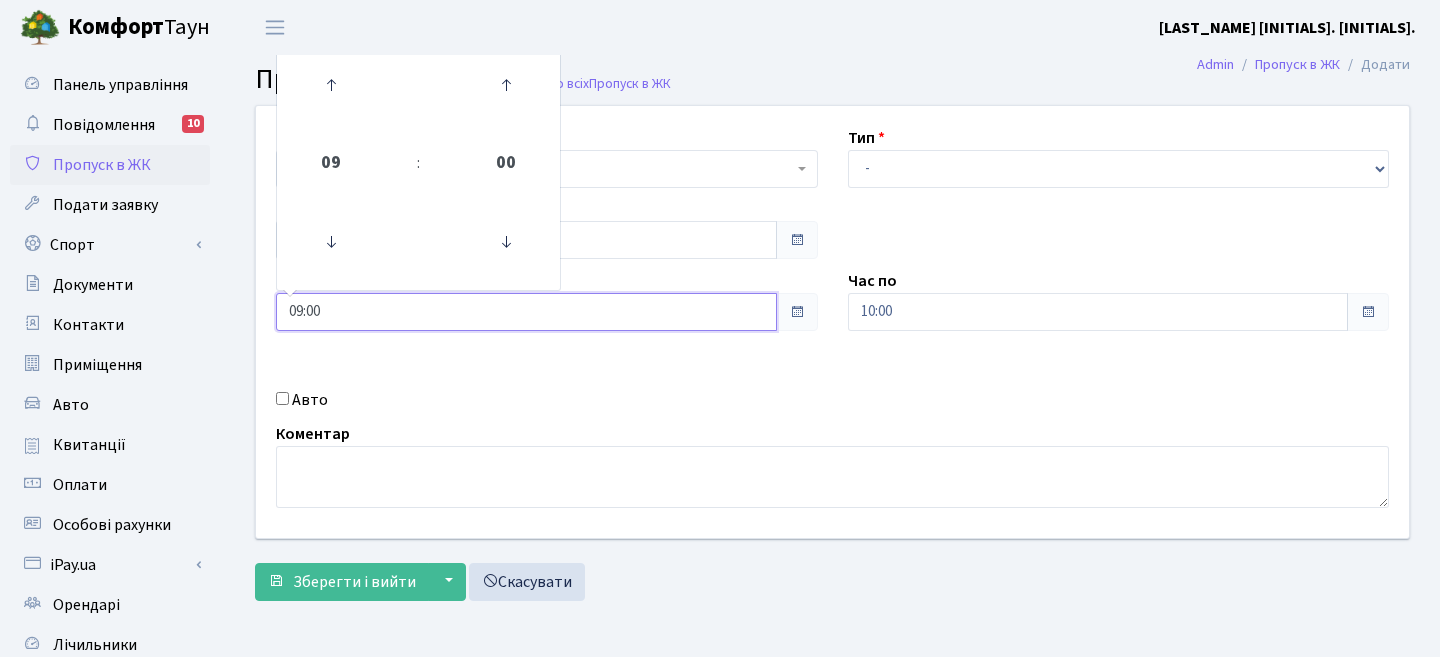drag, startPoint x: 353, startPoint y: 310, endPoint x: 227, endPoint y: 303, distance: 126.1943 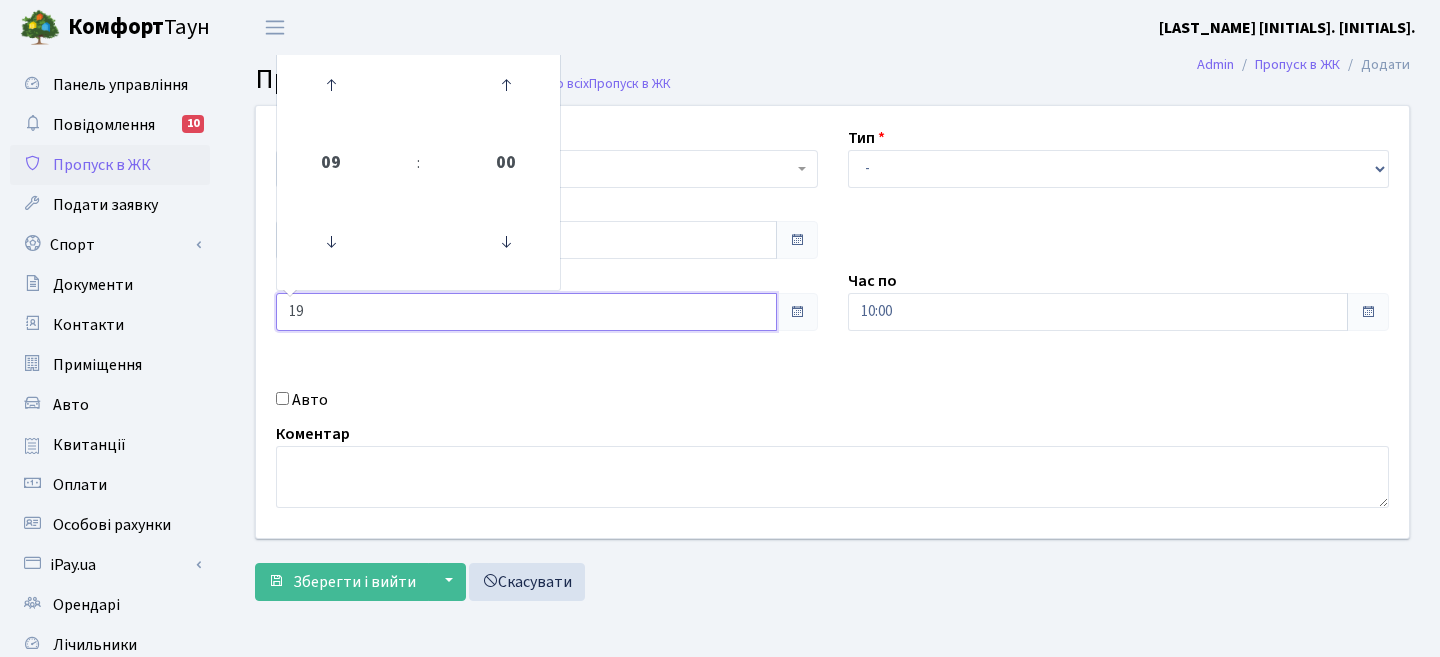 type on "19" 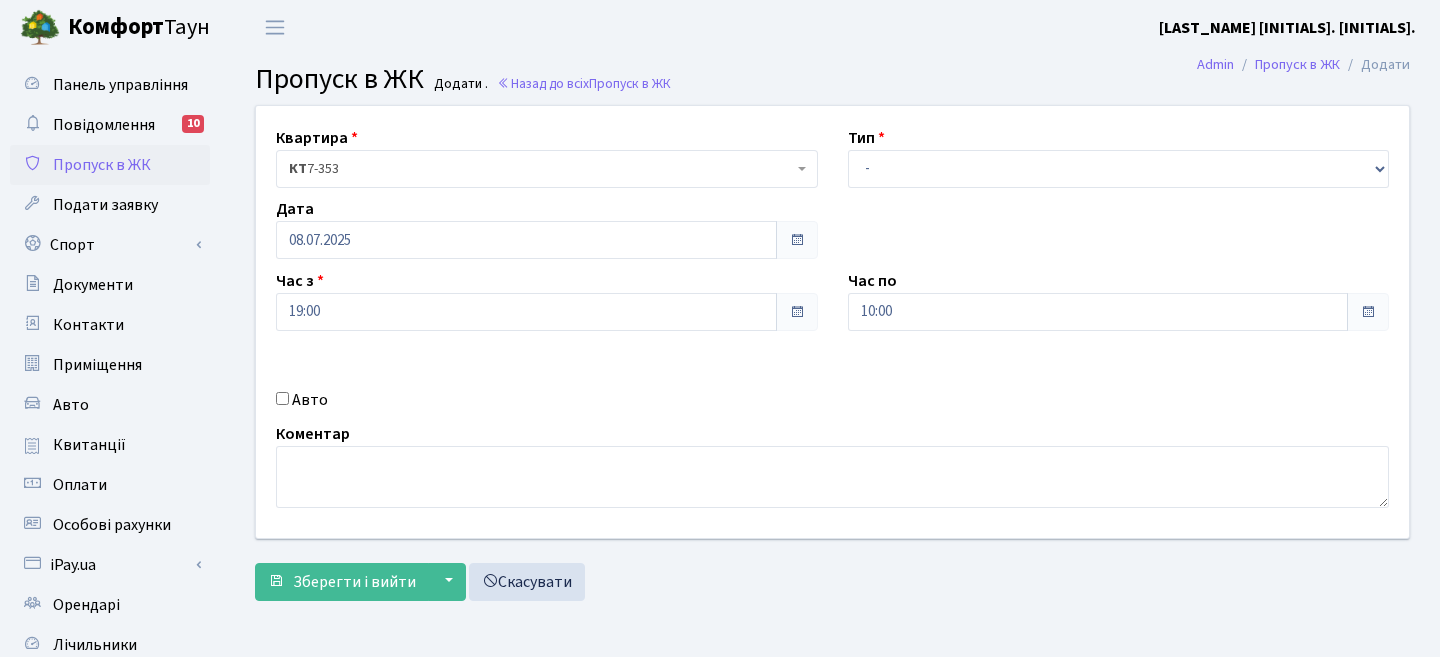 click on "Авто" at bounding box center (547, 400) 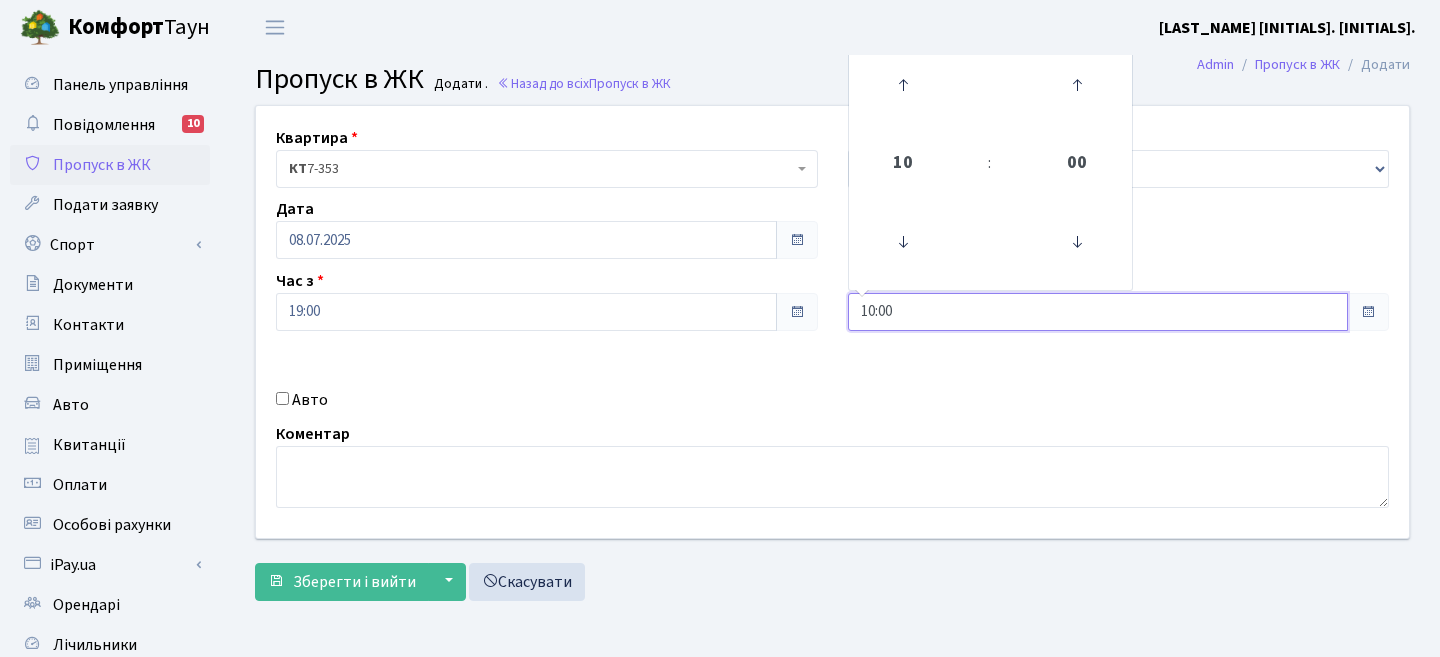 drag, startPoint x: 925, startPoint y: 309, endPoint x: 808, endPoint y: 295, distance: 117.83463 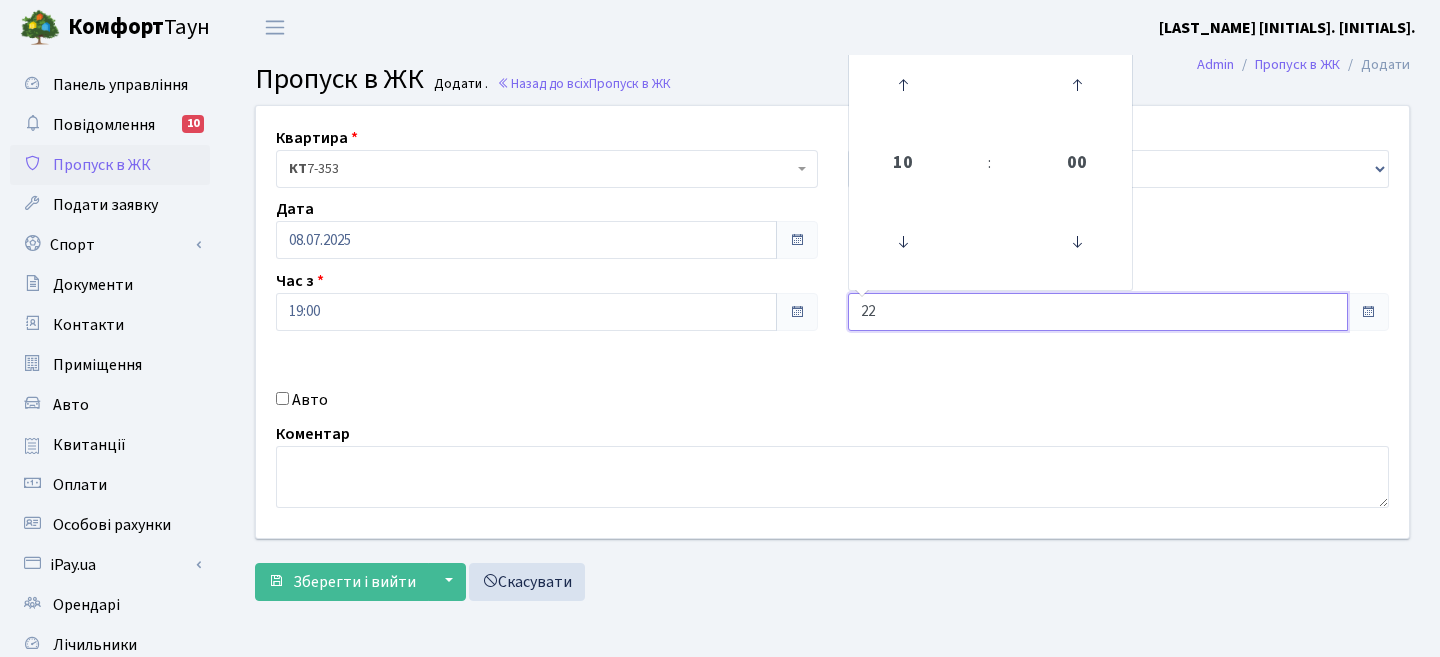 type on "22" 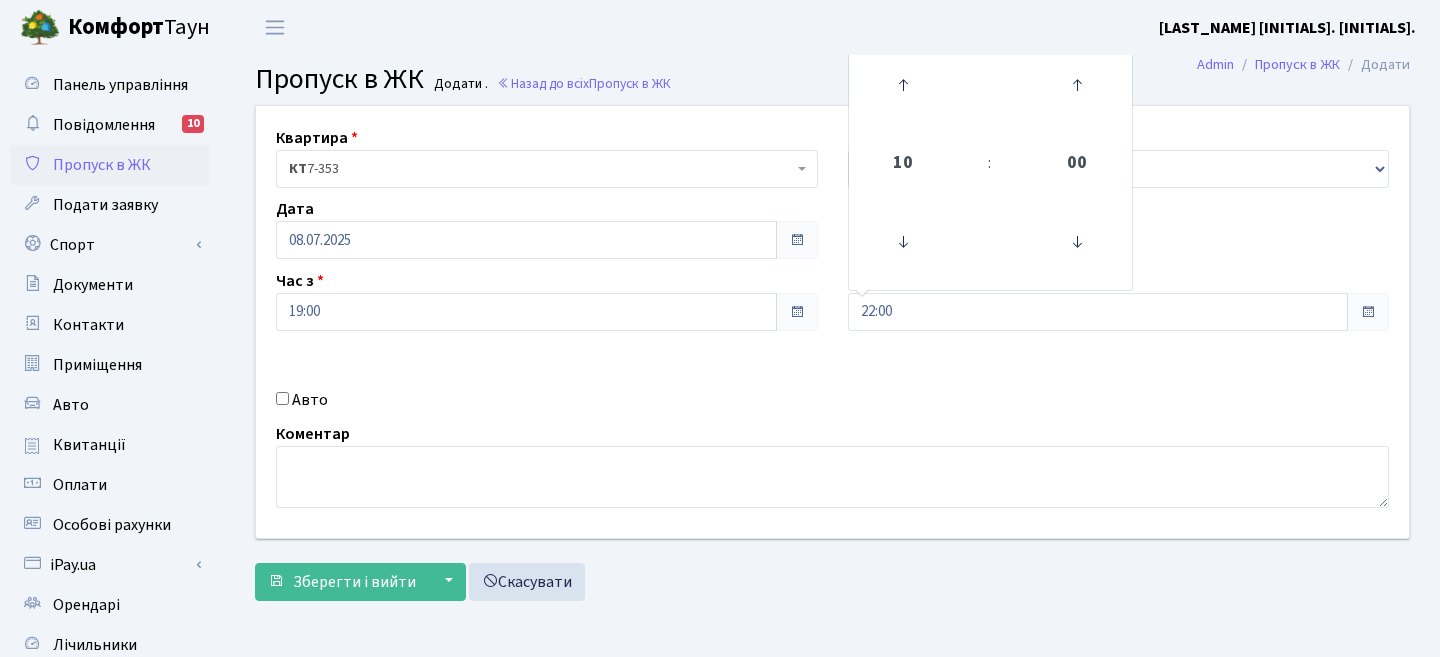 click on "Квартира
[BUILDING_CODE] 7-353
[BUILDING_CODE] 16-211
[BUILDING_CODE] 91
[BUILDING_CODE] 2-1
[BUILDING_CODE]     7-353
Тип
-
Доставка
Таксі
Гості
Сервіс
Дата
08.07.2025
10" at bounding box center (832, 322) 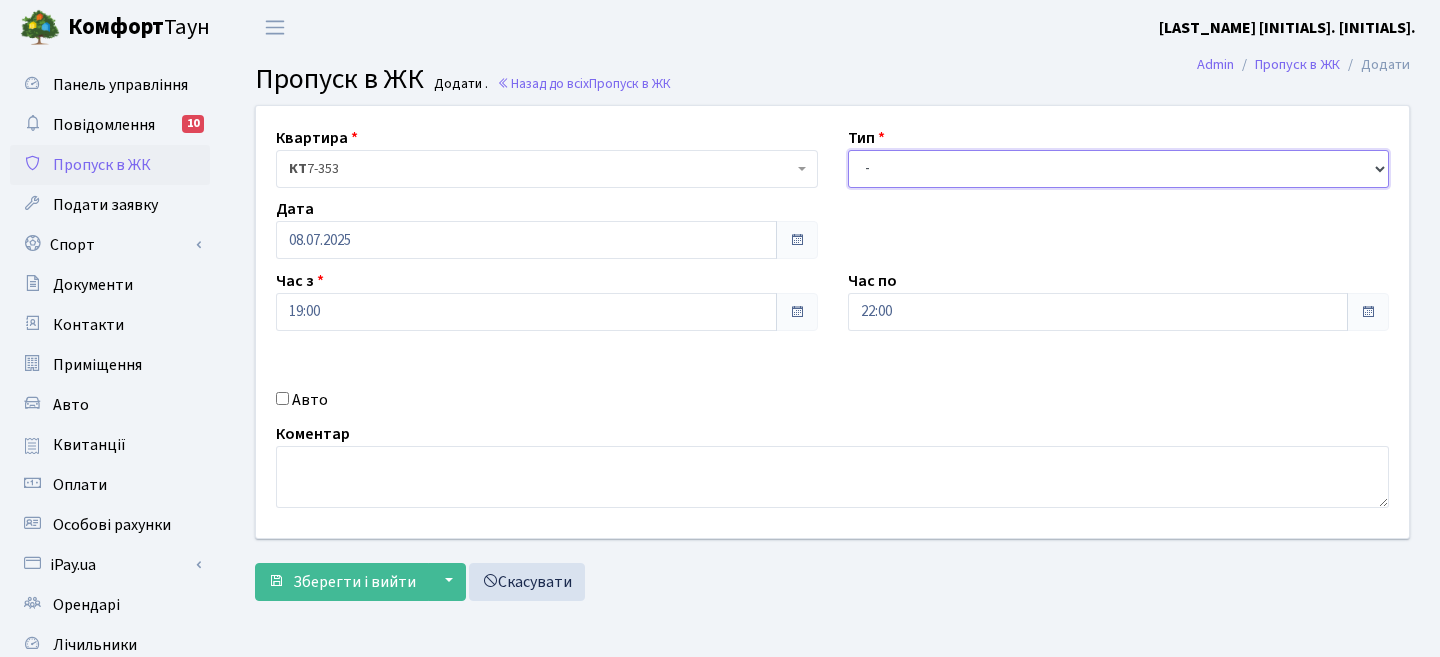 click on "-
Доставка
Таксі
Гості
Сервіс" at bounding box center [1119, 169] 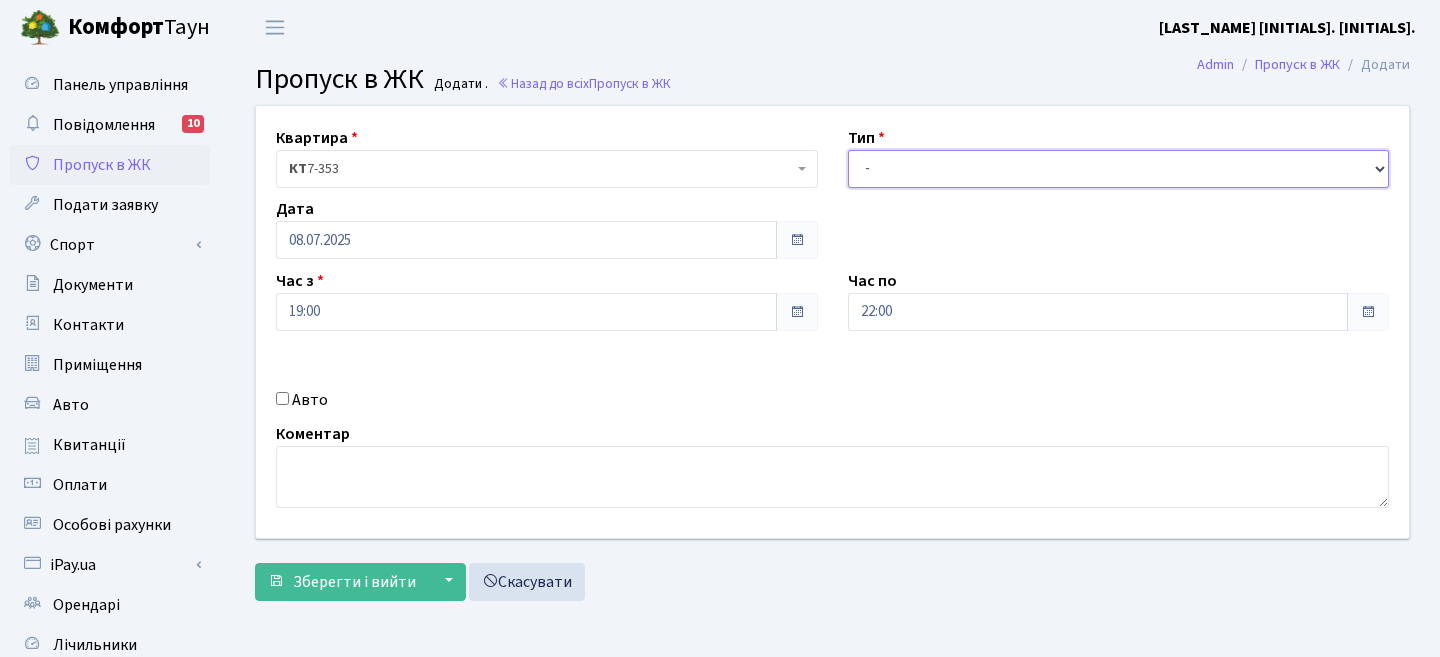select on "3" 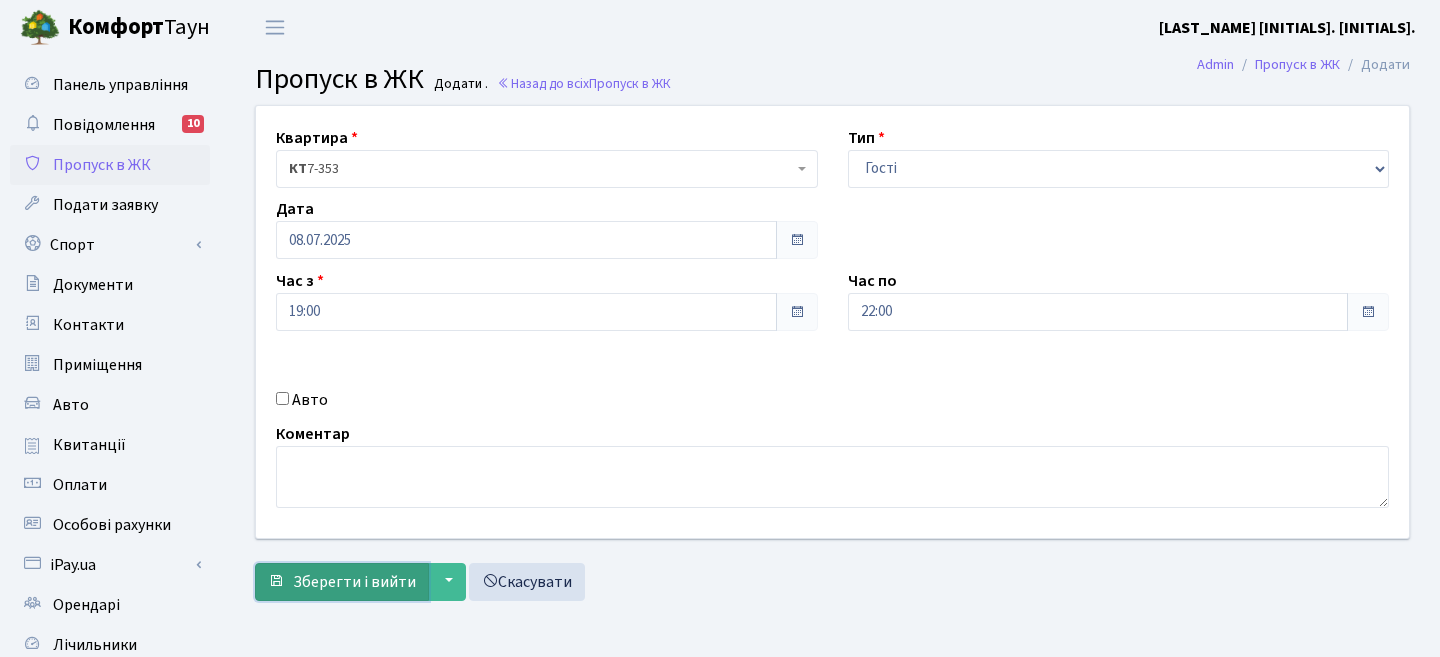 click on "Зберегти і вийти" at bounding box center [354, 582] 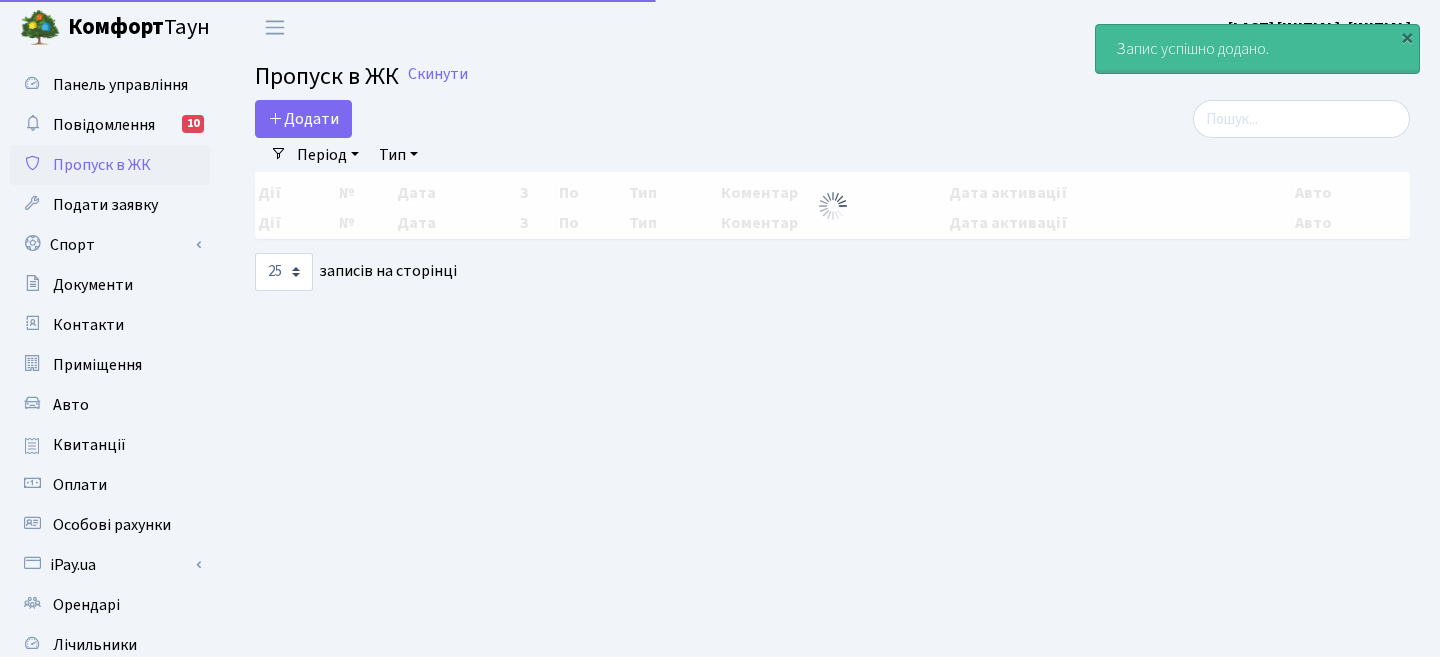 scroll, scrollTop: 0, scrollLeft: 0, axis: both 